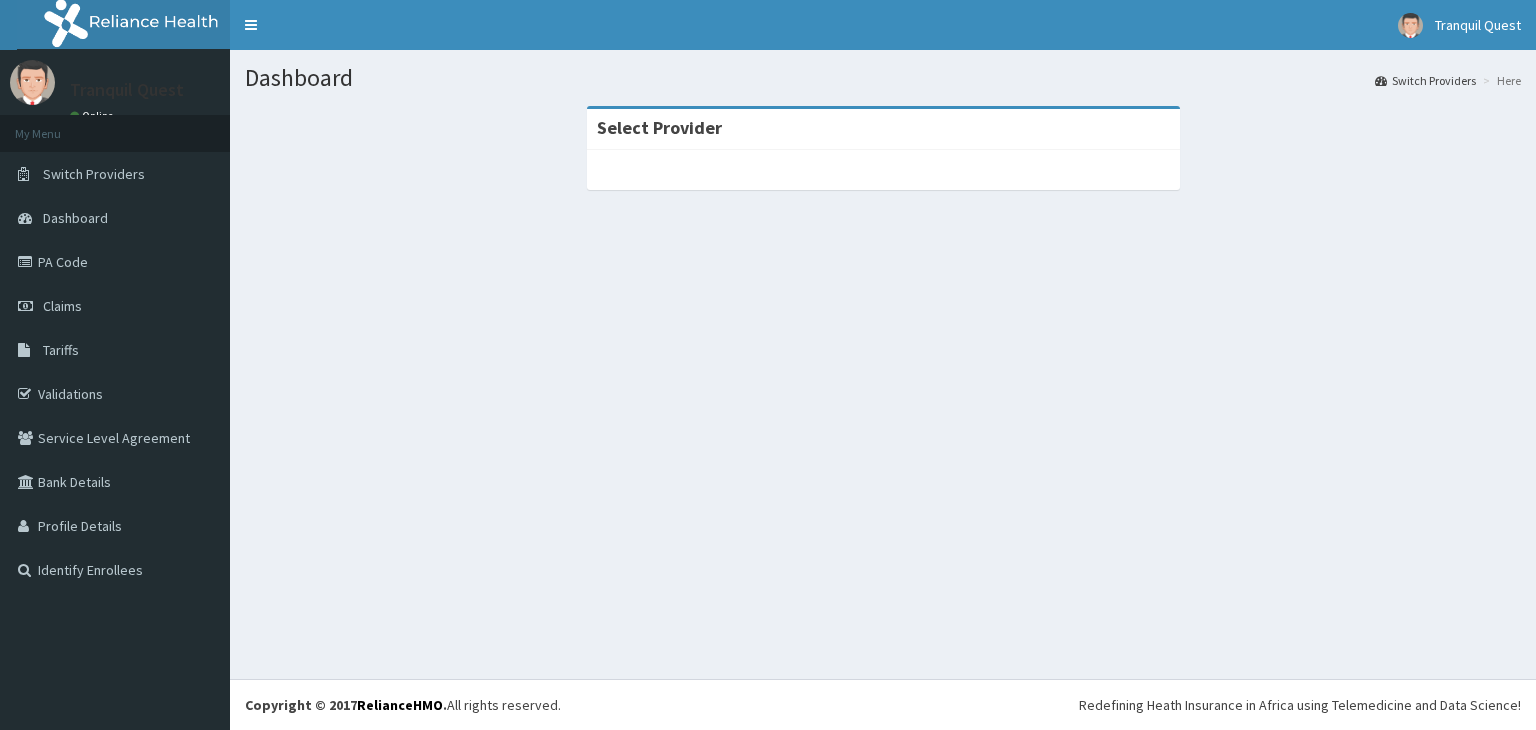 scroll, scrollTop: 0, scrollLeft: 0, axis: both 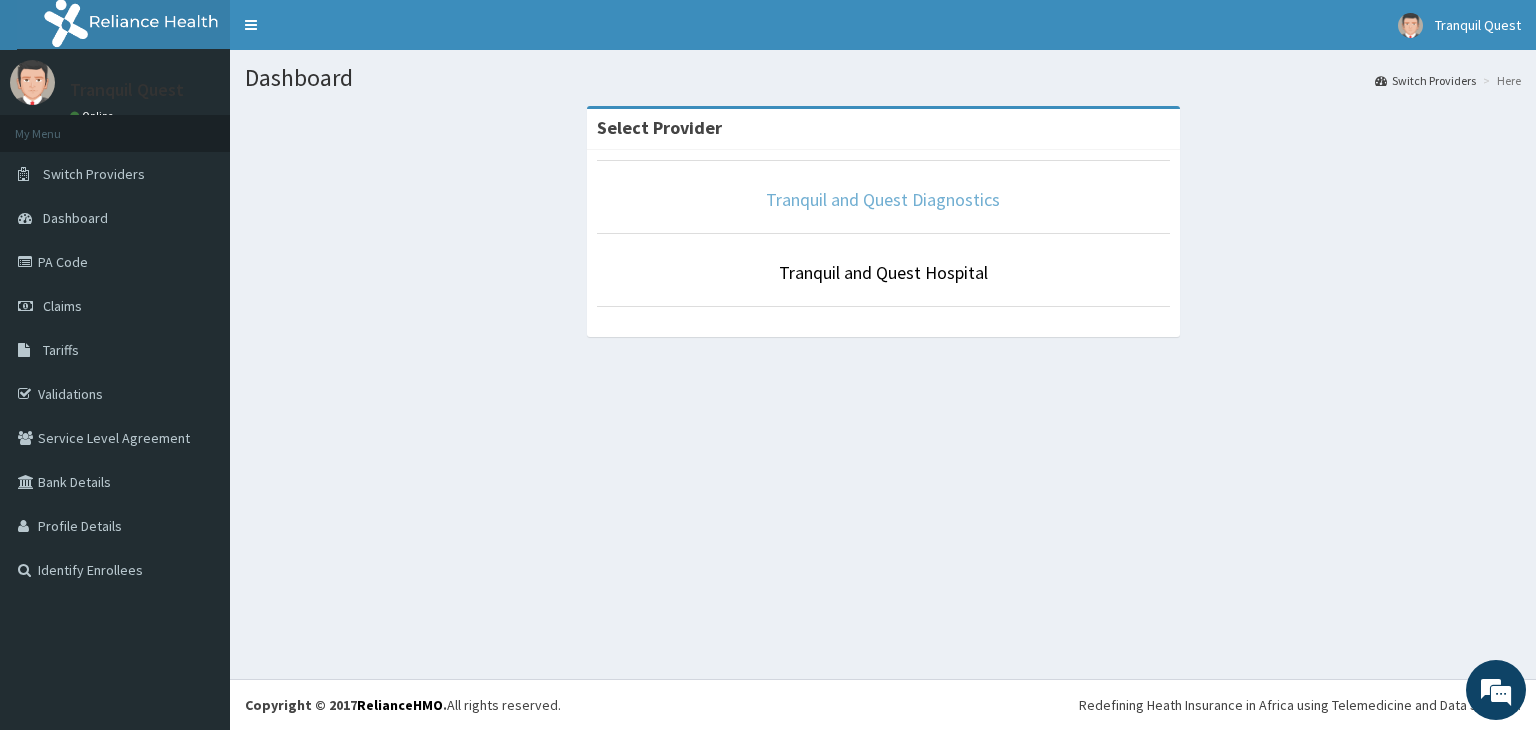 click on "Tranquil and Quest Diagnostics" at bounding box center (883, 199) 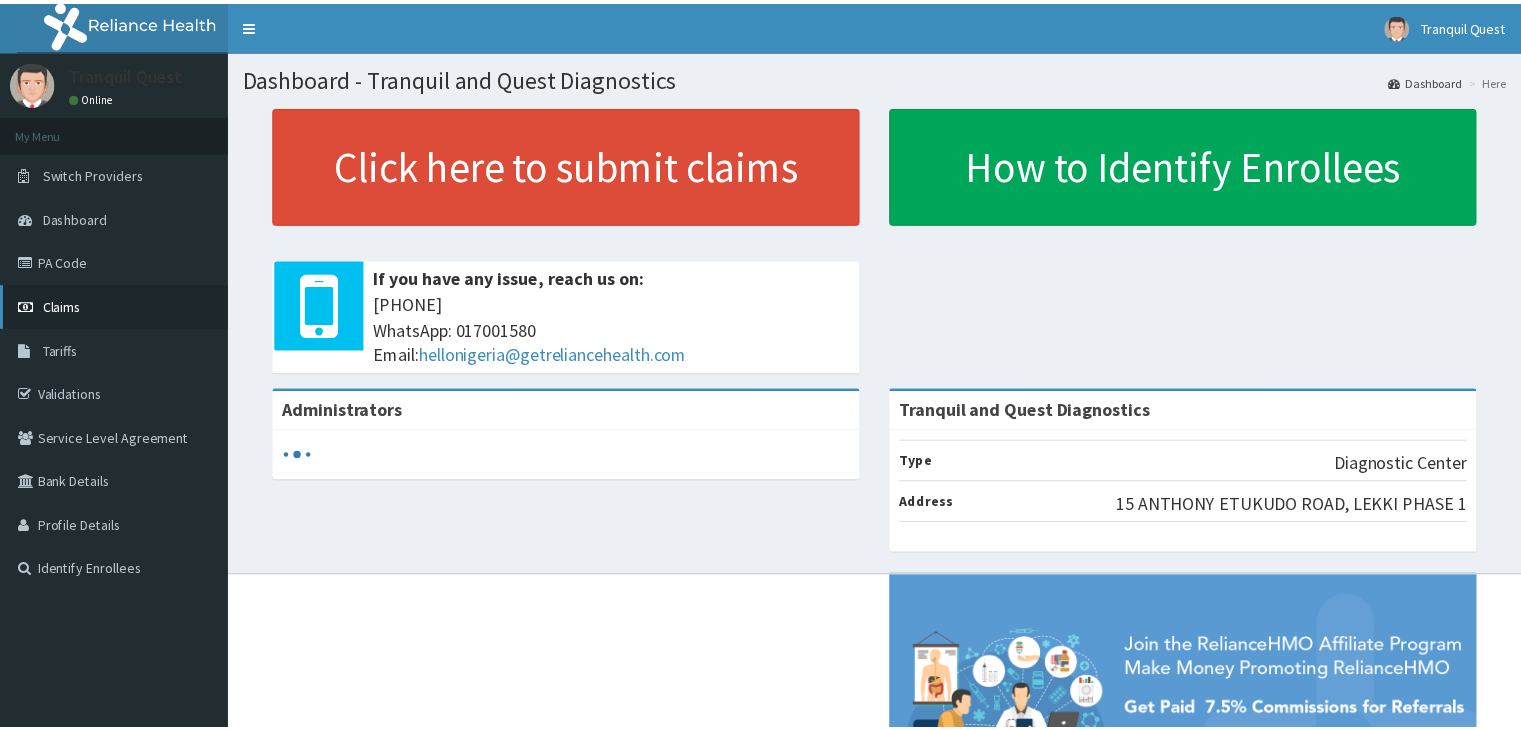 scroll, scrollTop: 0, scrollLeft: 0, axis: both 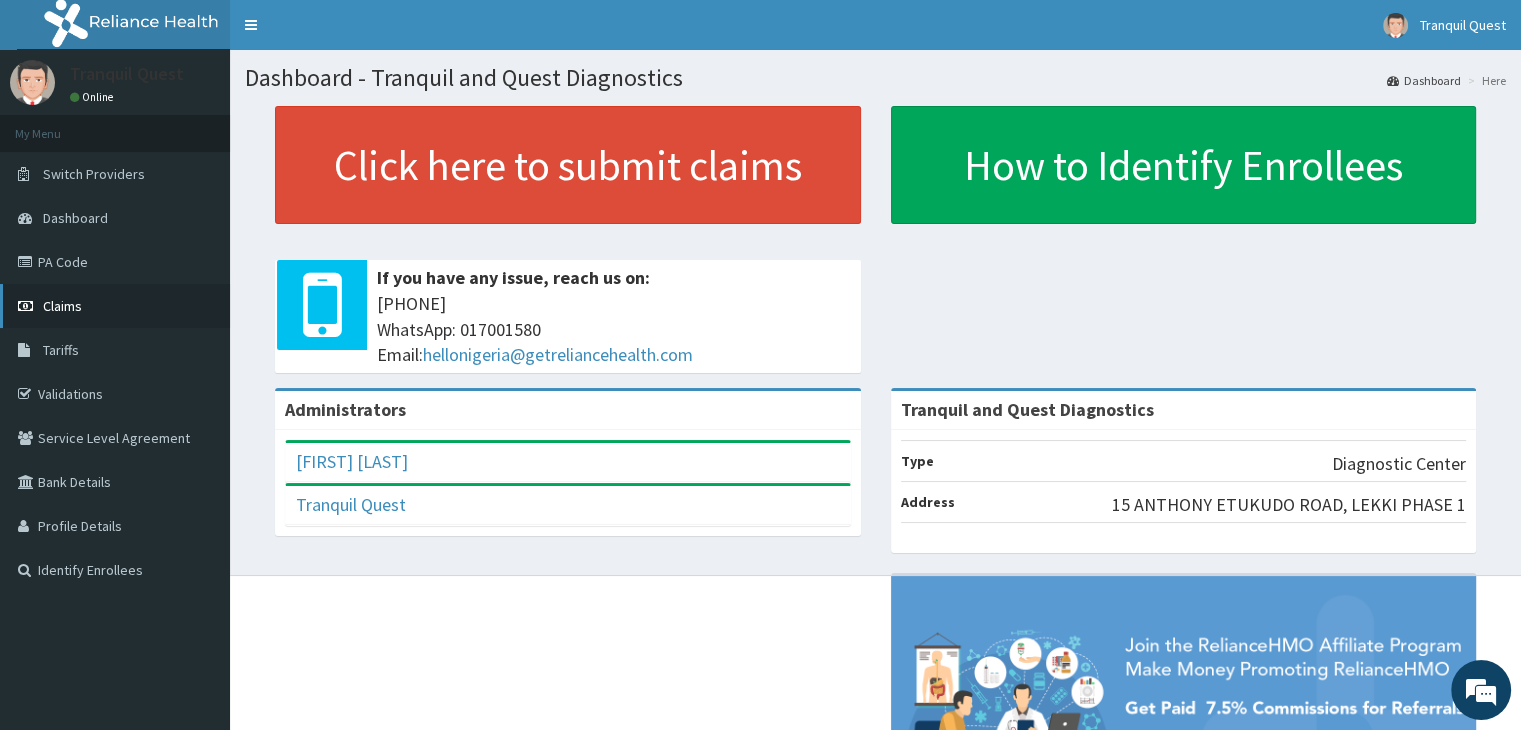click on "Claims" at bounding box center (62, 306) 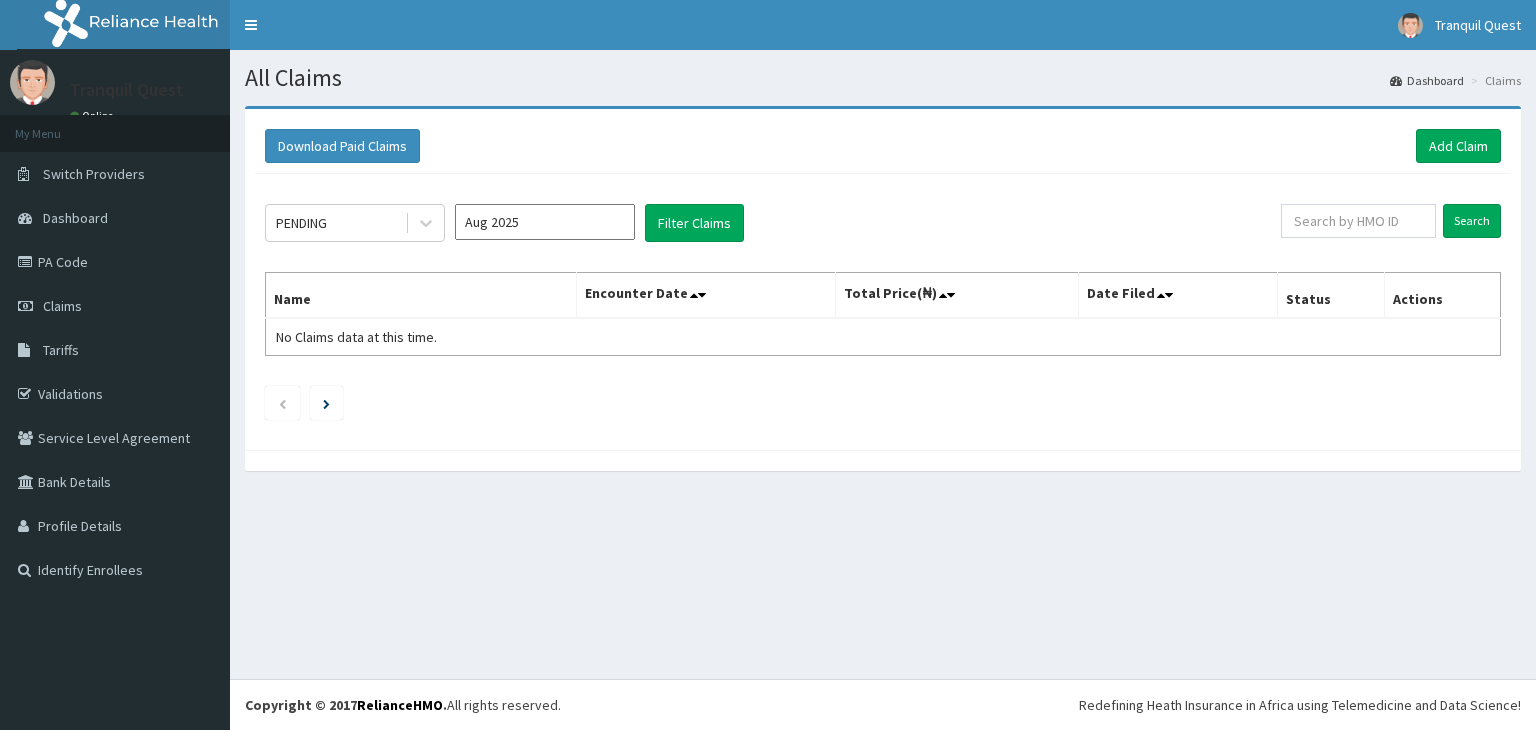 scroll, scrollTop: 0, scrollLeft: 0, axis: both 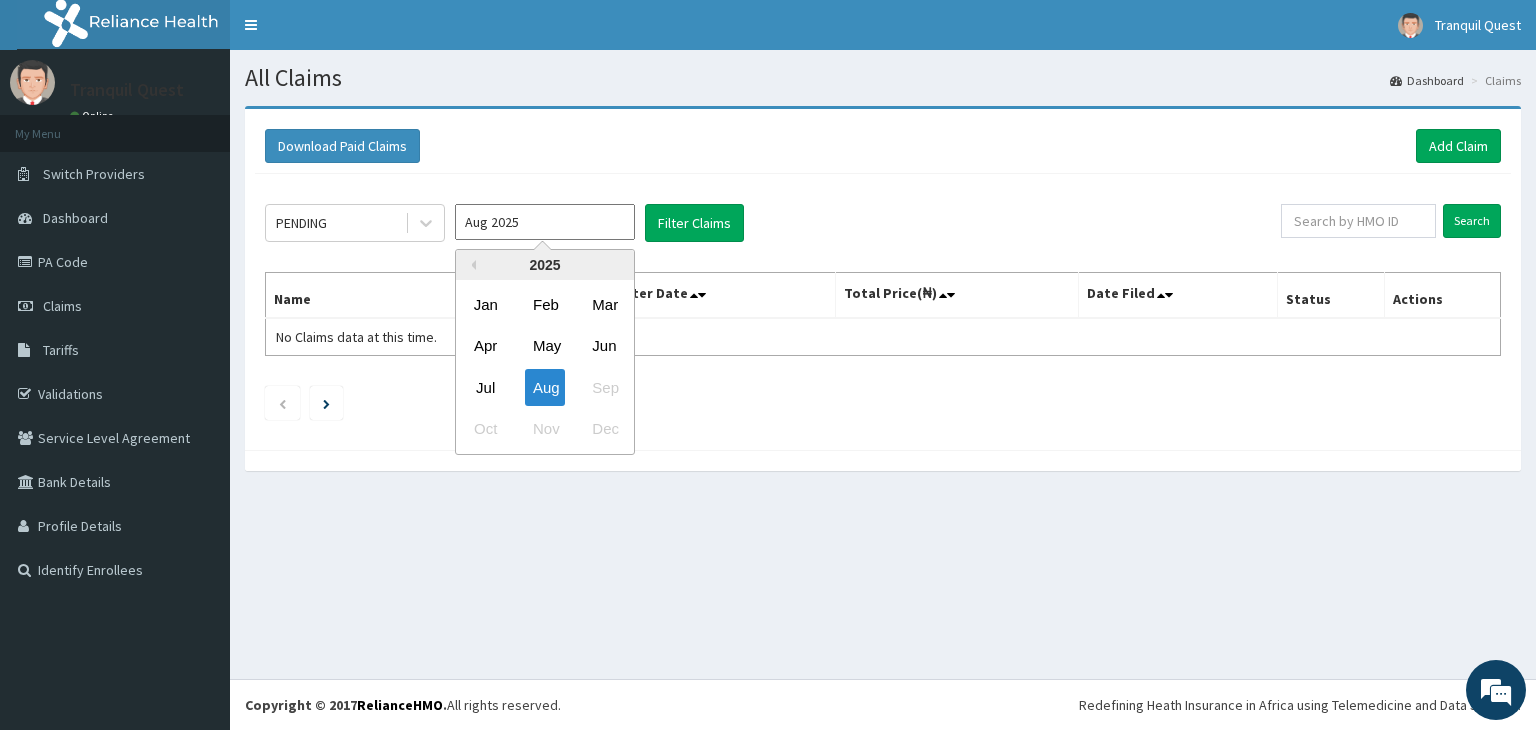 click on "Aug 2025" at bounding box center [545, 222] 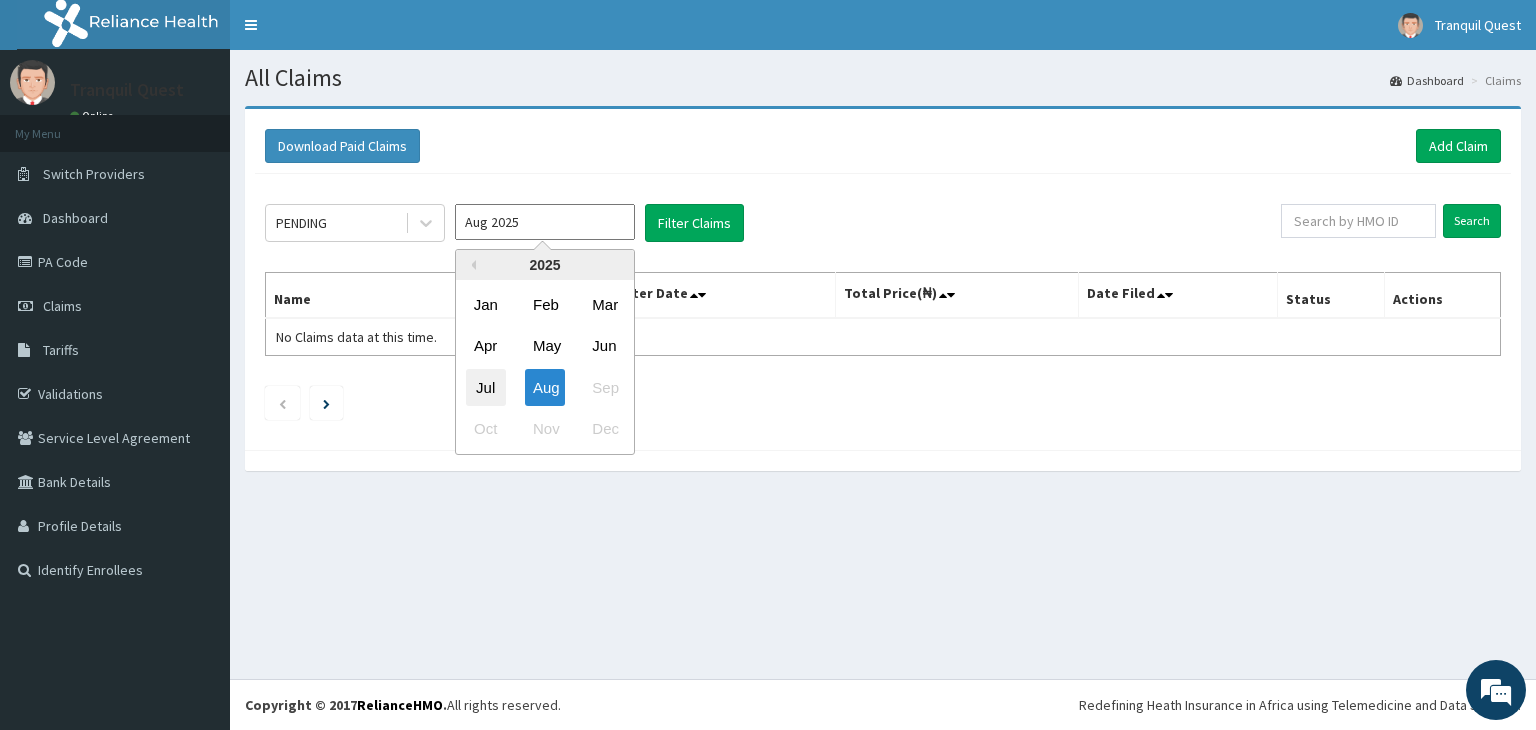 click on "Jul" at bounding box center [486, 387] 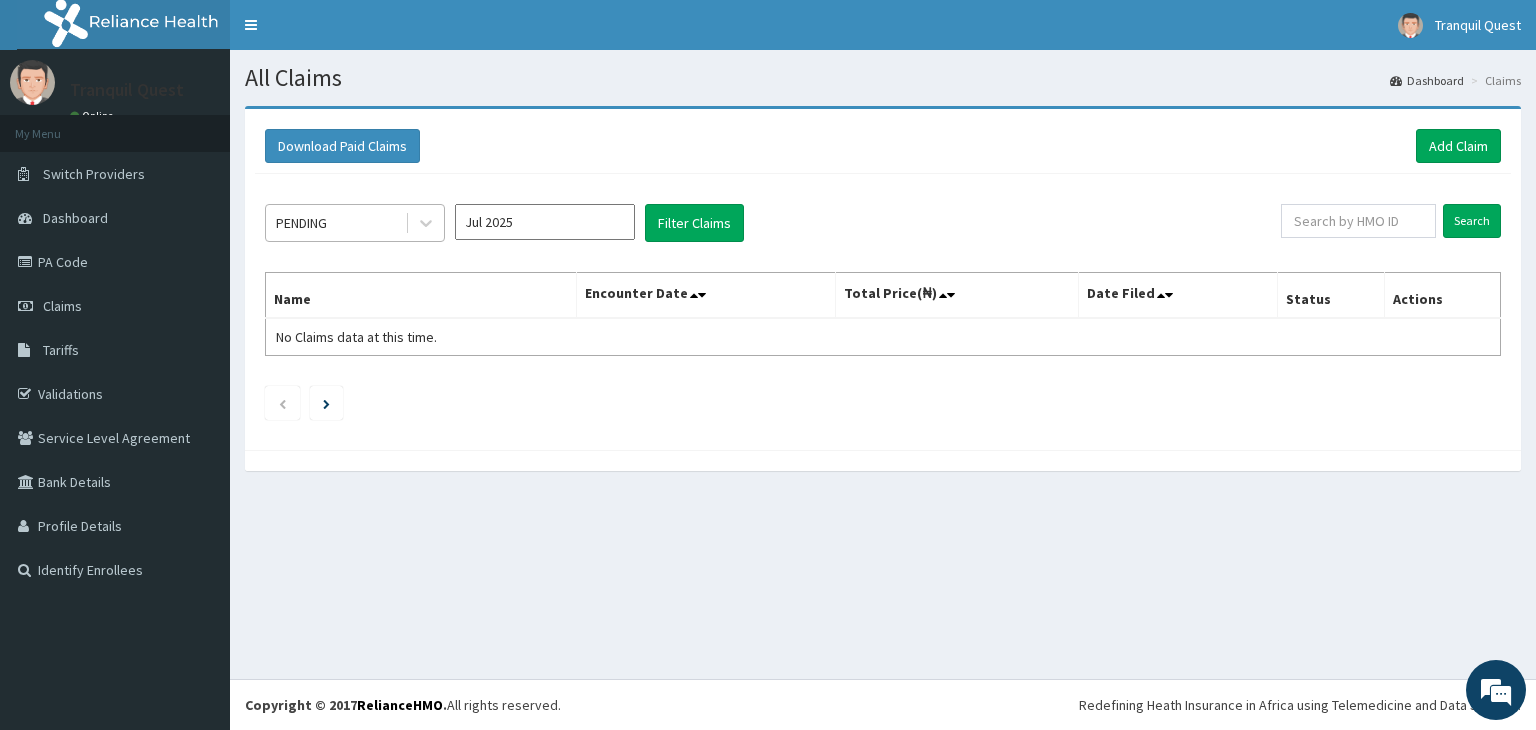 click on "PENDING" at bounding box center [335, 223] 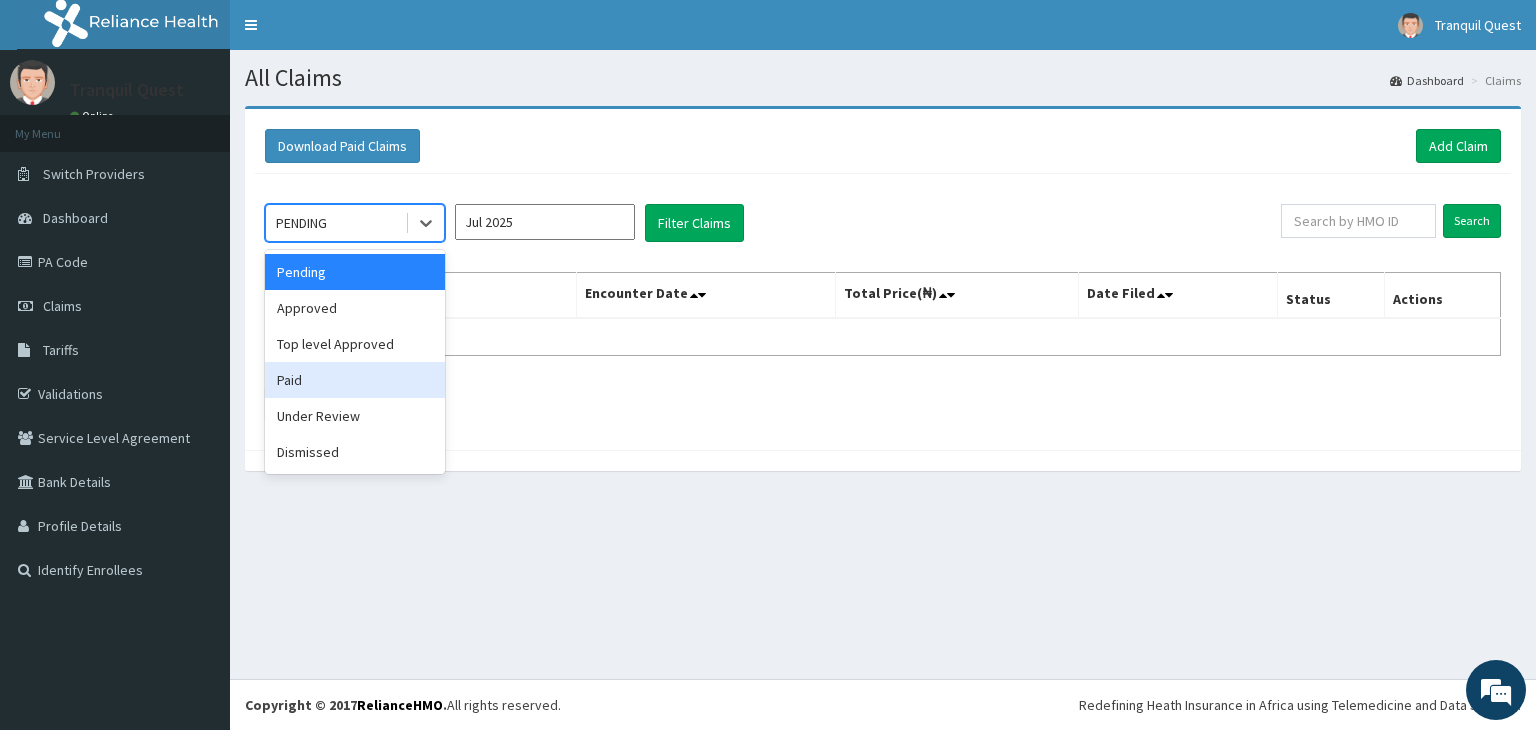 click on "Paid" at bounding box center (355, 380) 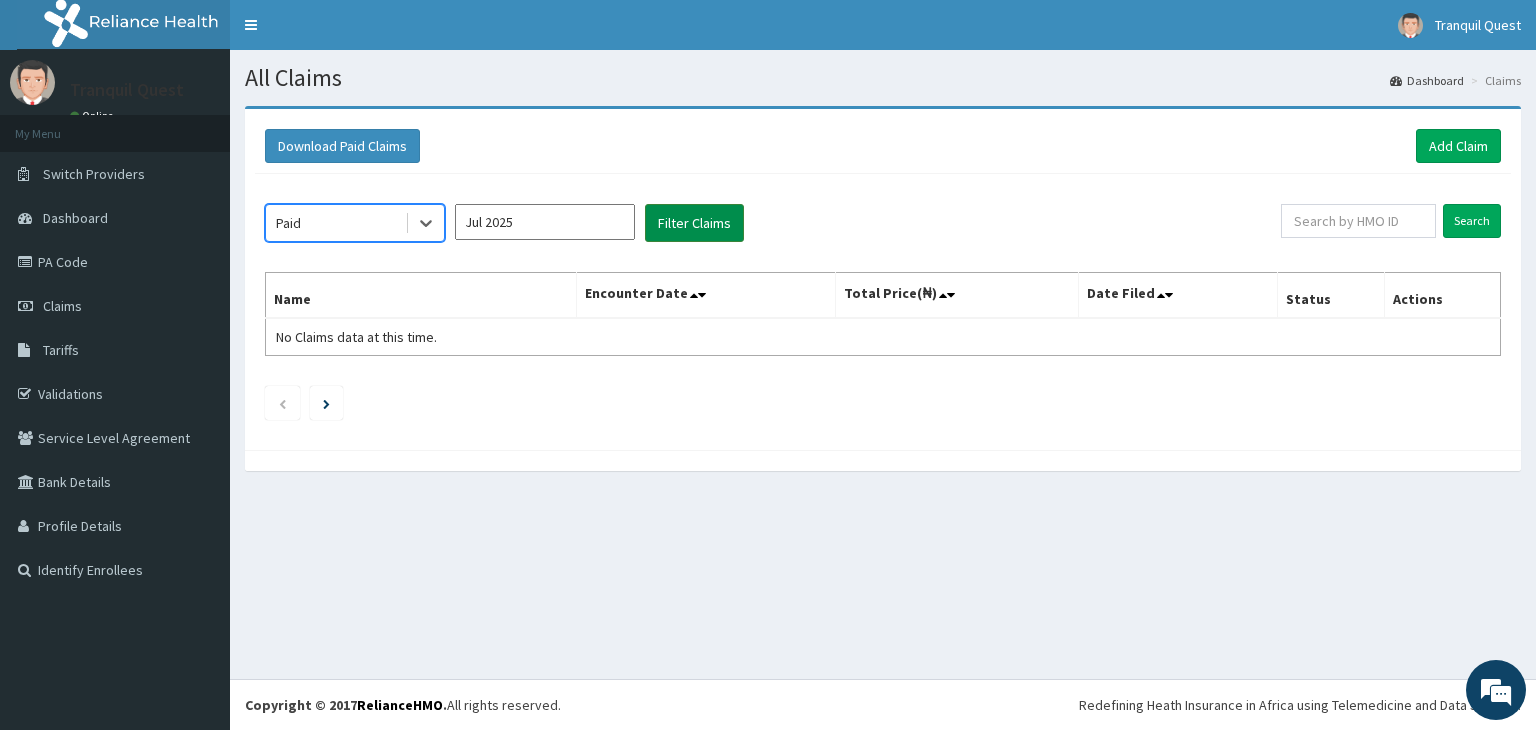 drag, startPoint x: 699, startPoint y: 199, endPoint x: 695, endPoint y: 210, distance: 11.7046995 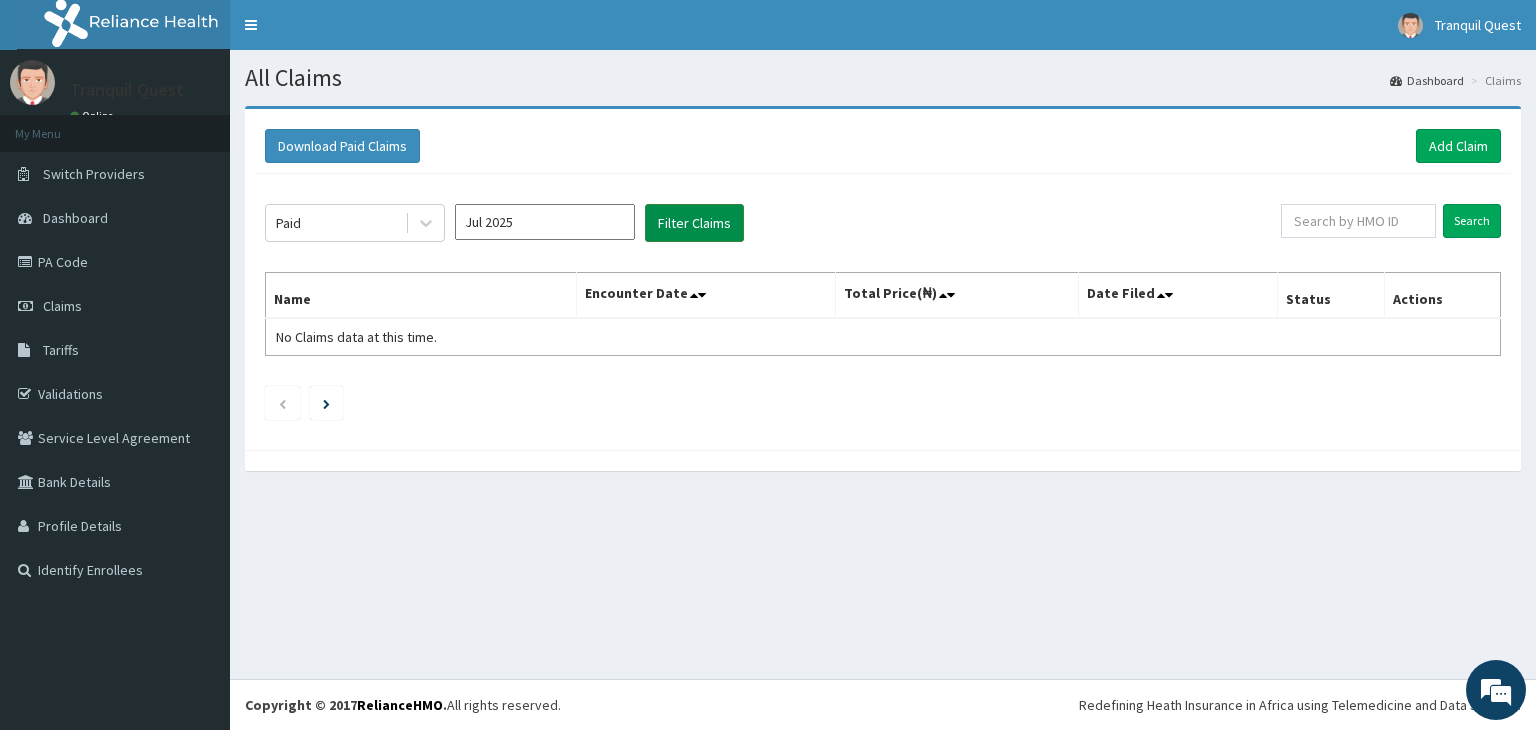 click on "Filter Claims" at bounding box center (694, 223) 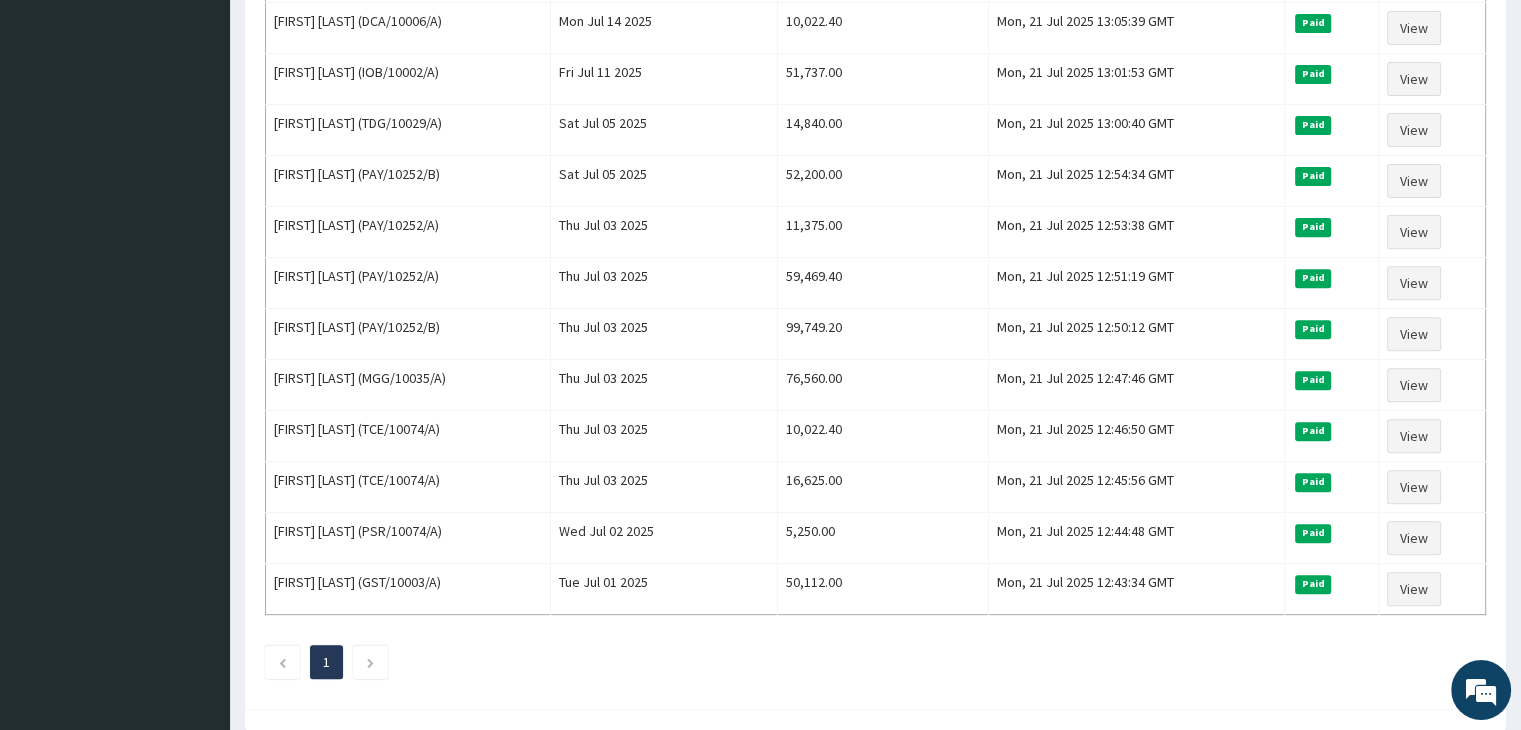 scroll, scrollTop: 796, scrollLeft: 0, axis: vertical 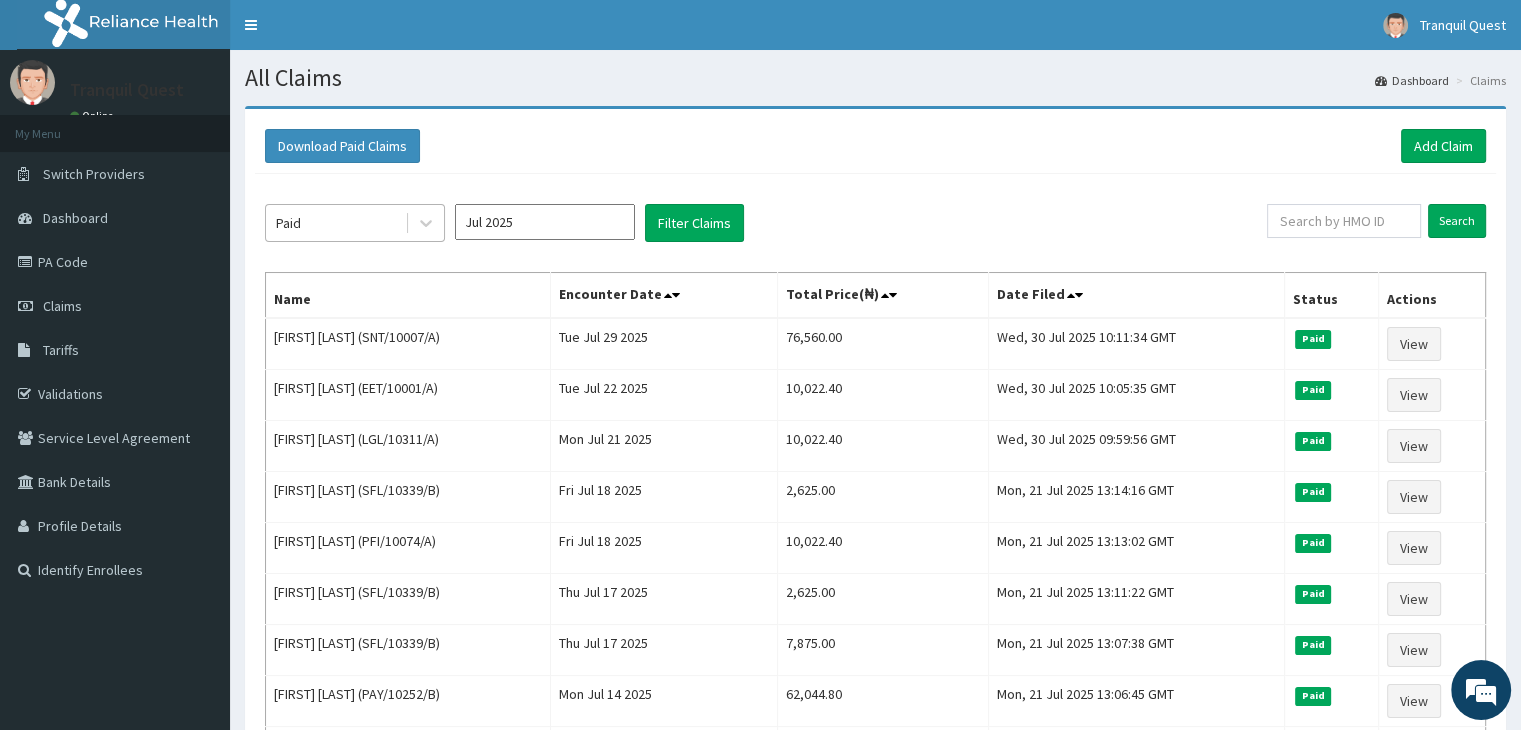 click on "Paid" at bounding box center (335, 223) 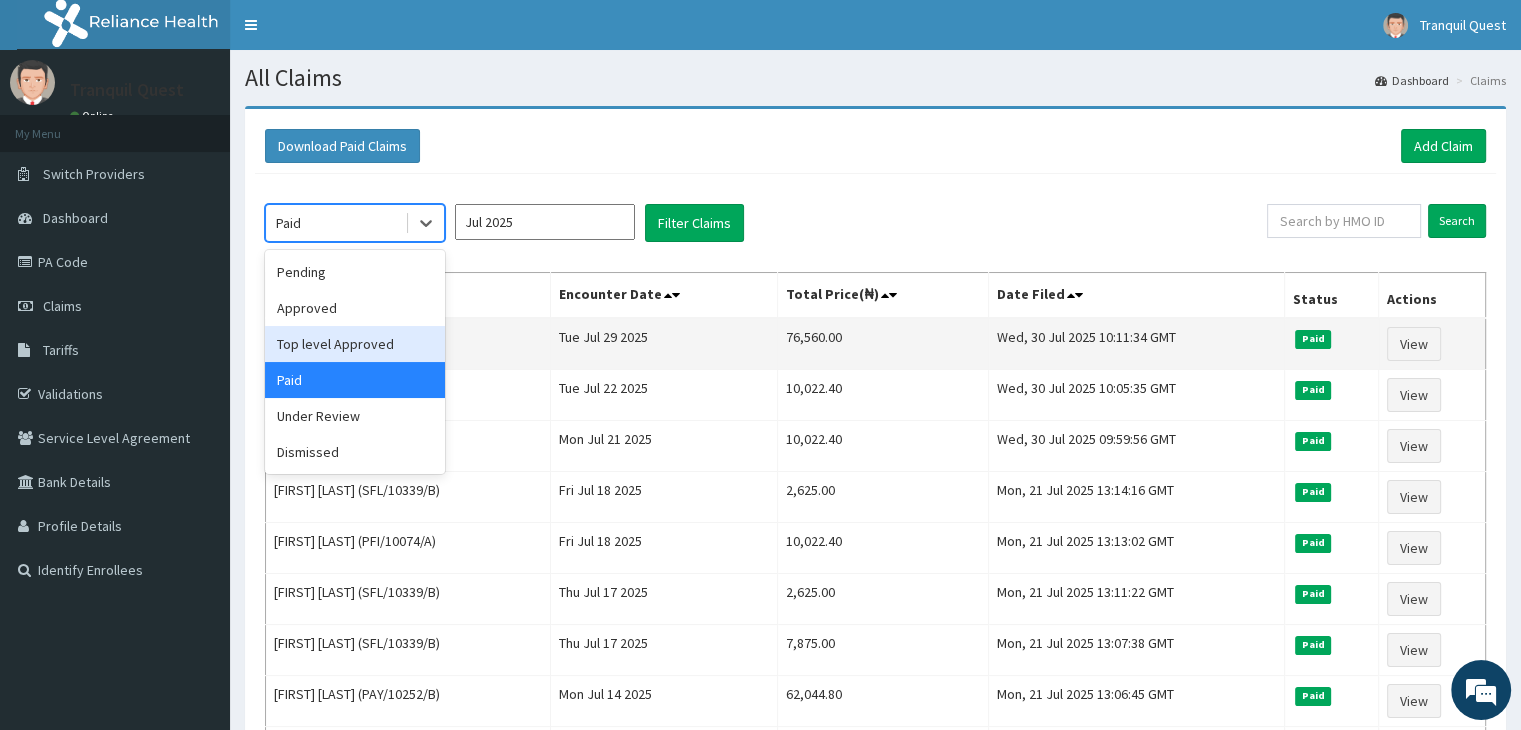 click on "Top level Approved" at bounding box center [355, 344] 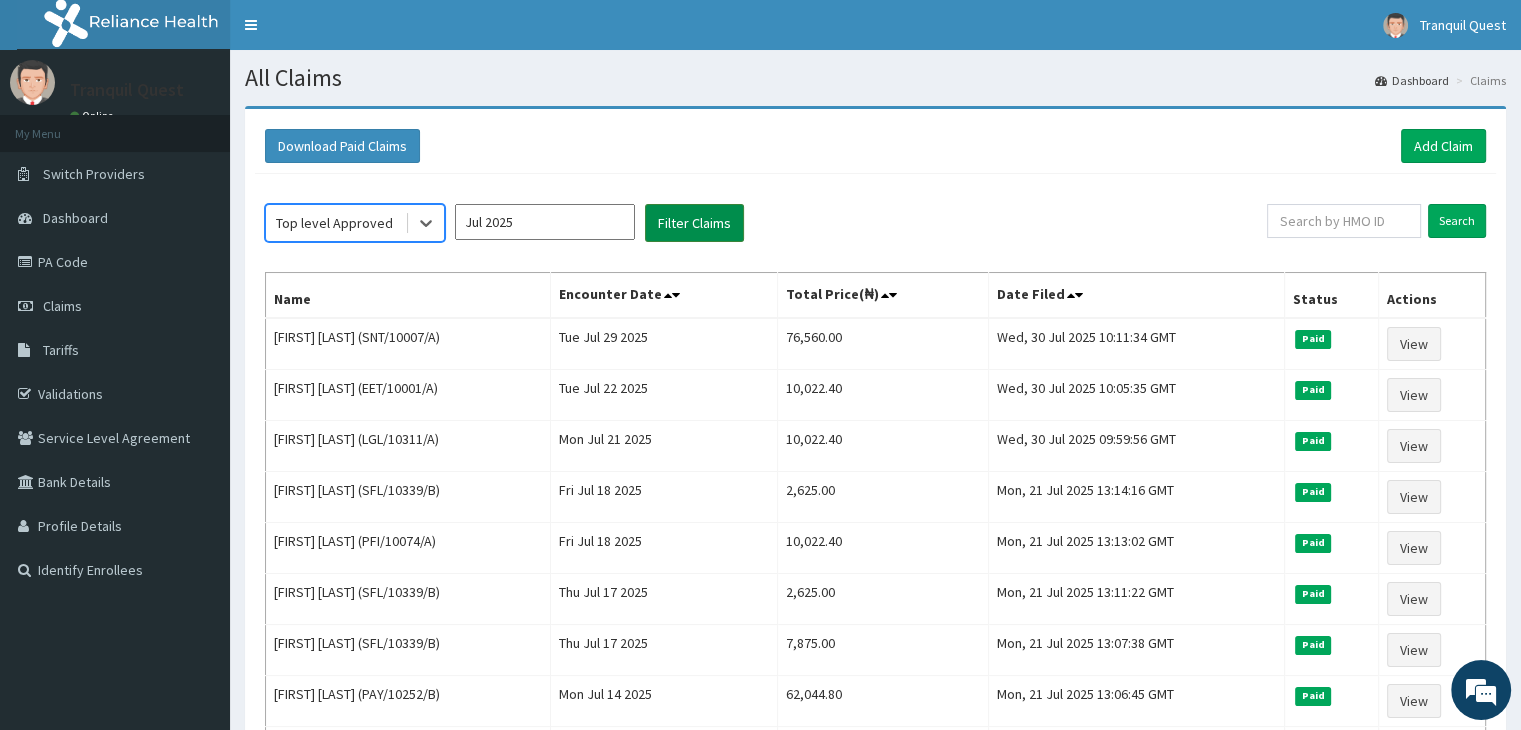 click on "Filter Claims" at bounding box center [694, 223] 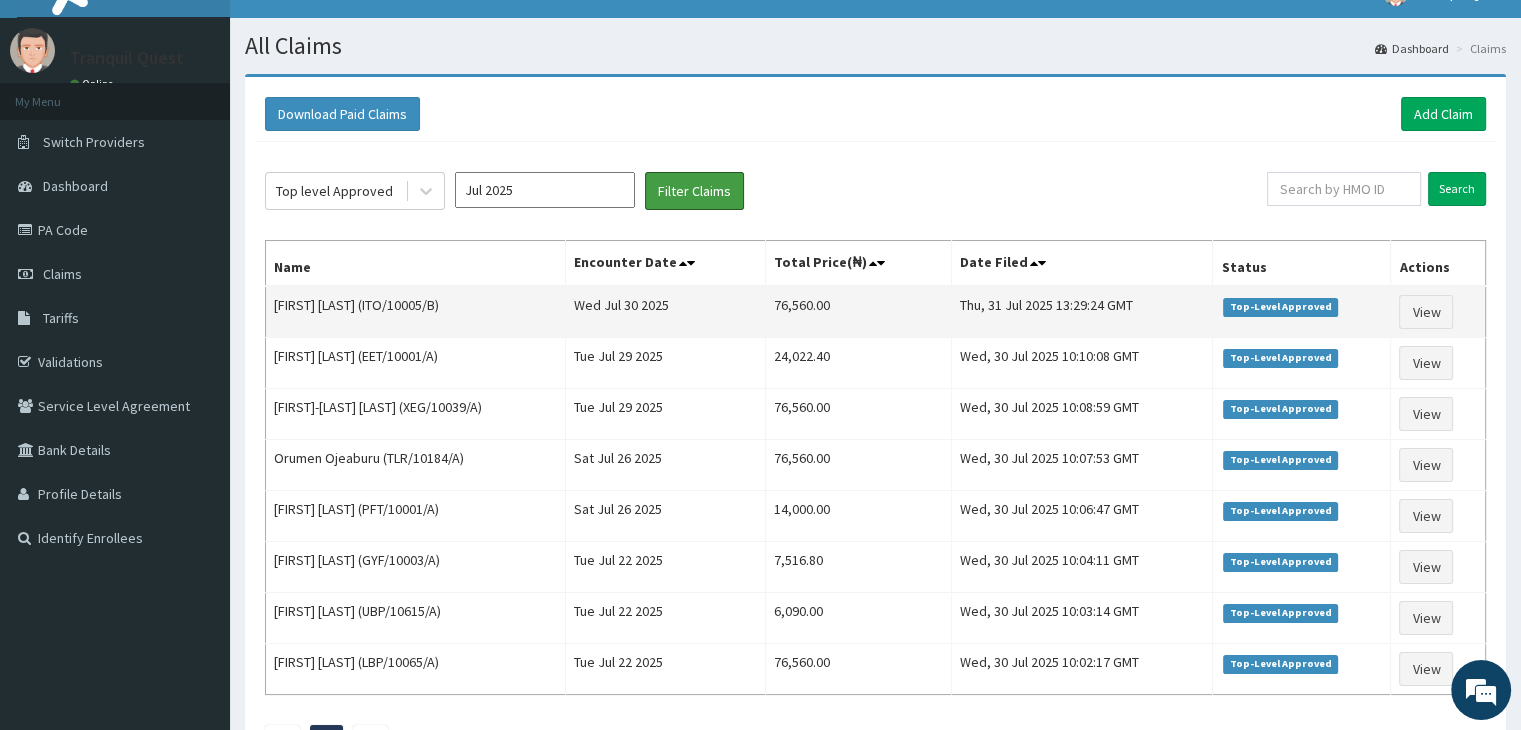 scroll, scrollTop: 0, scrollLeft: 0, axis: both 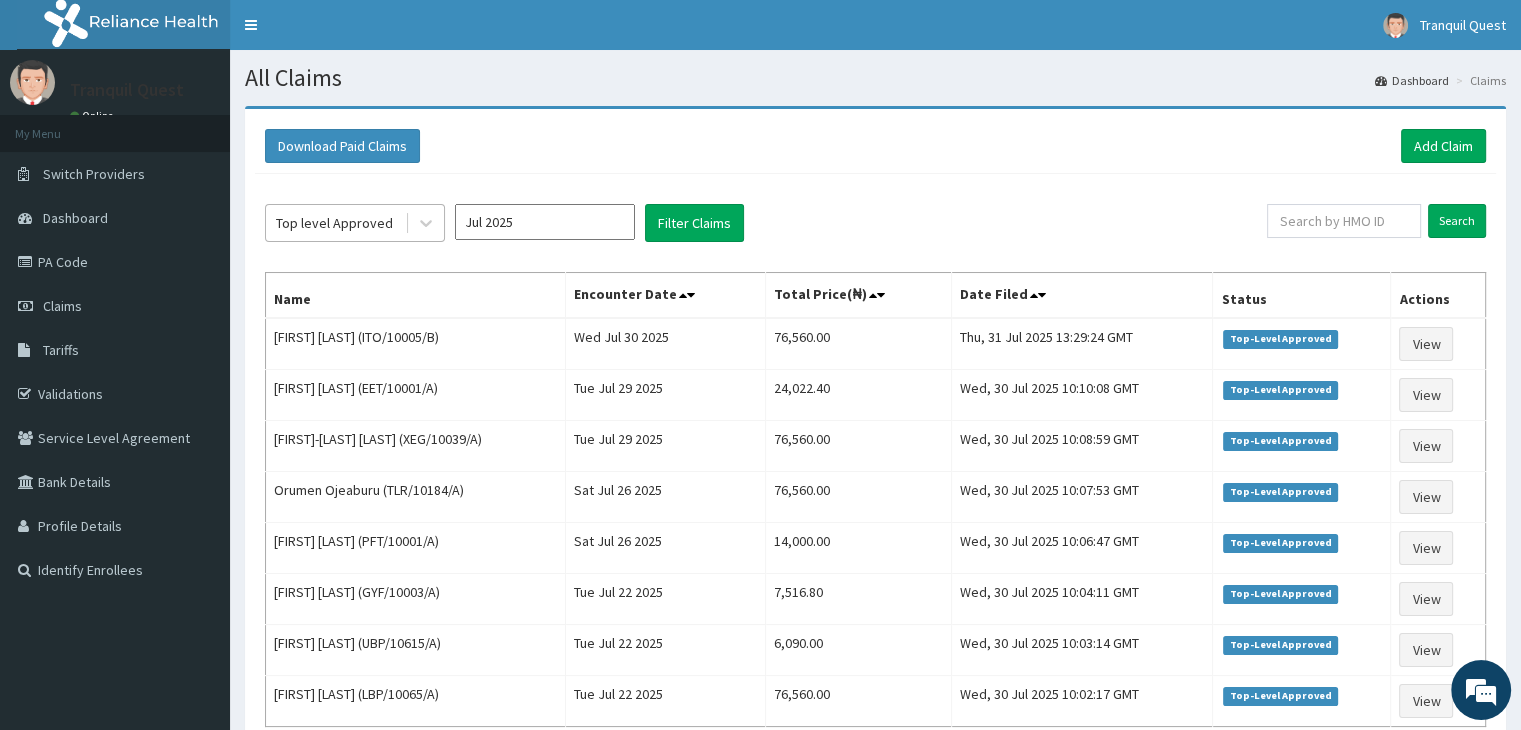 click at bounding box center [424, 223] 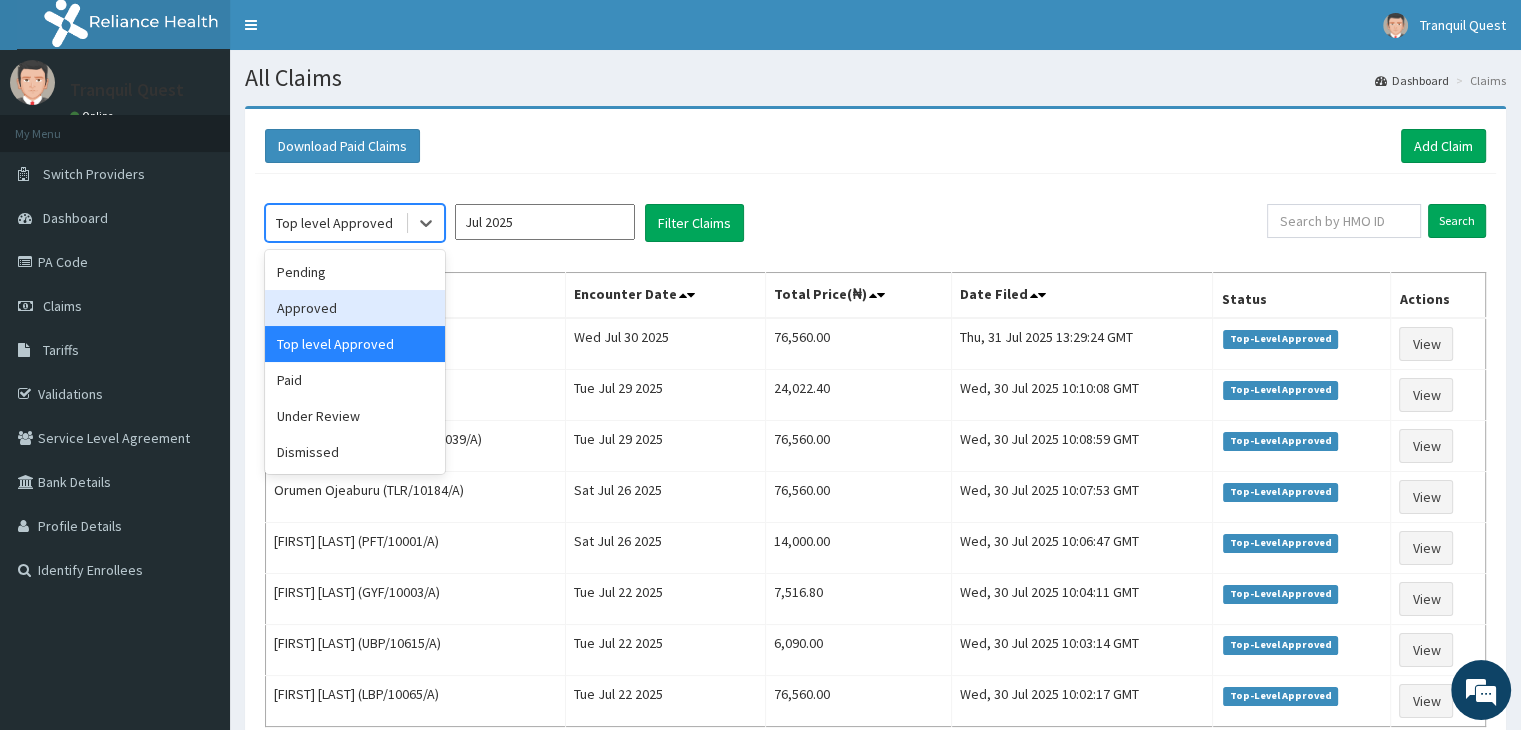 click on "Approved" at bounding box center (355, 308) 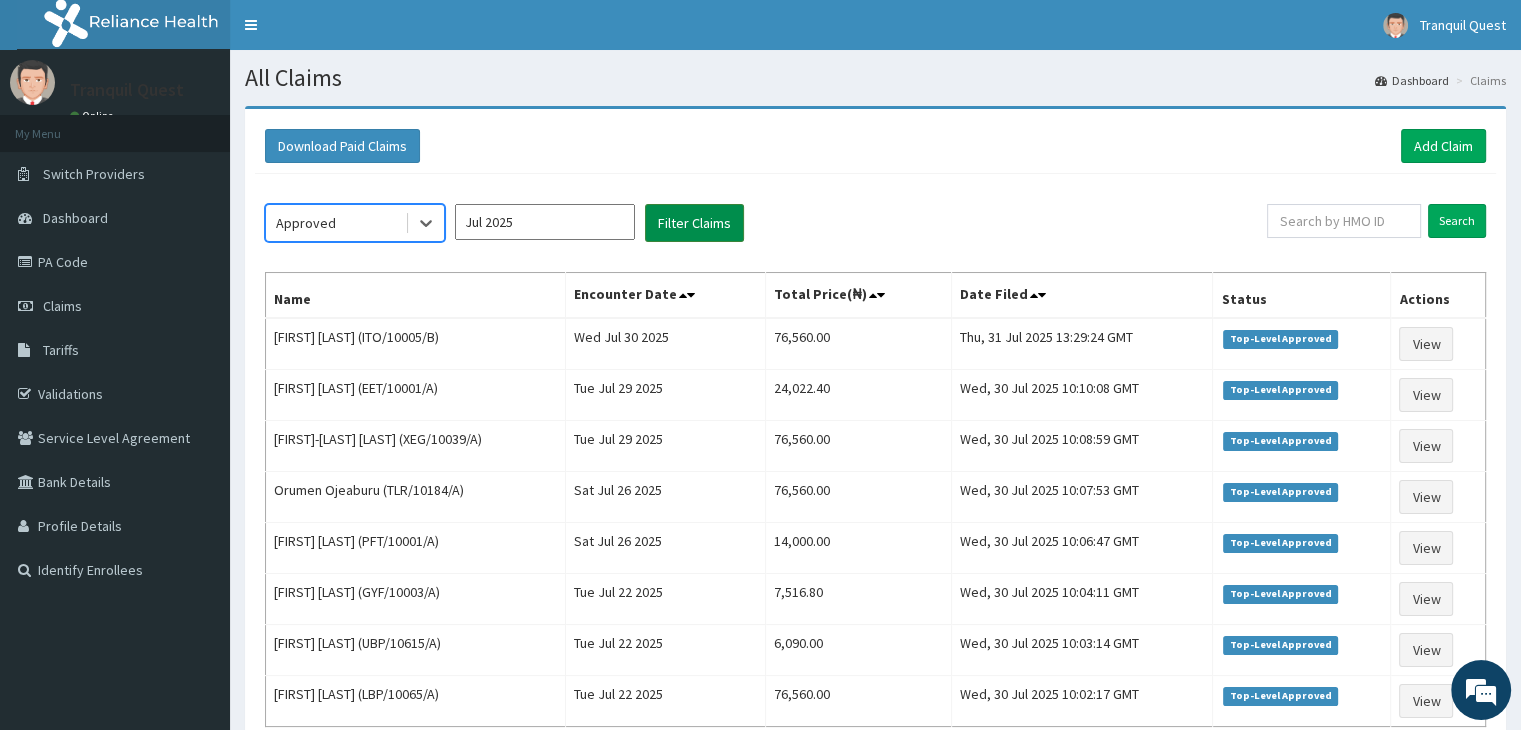 click on "Filter Claims" at bounding box center (694, 223) 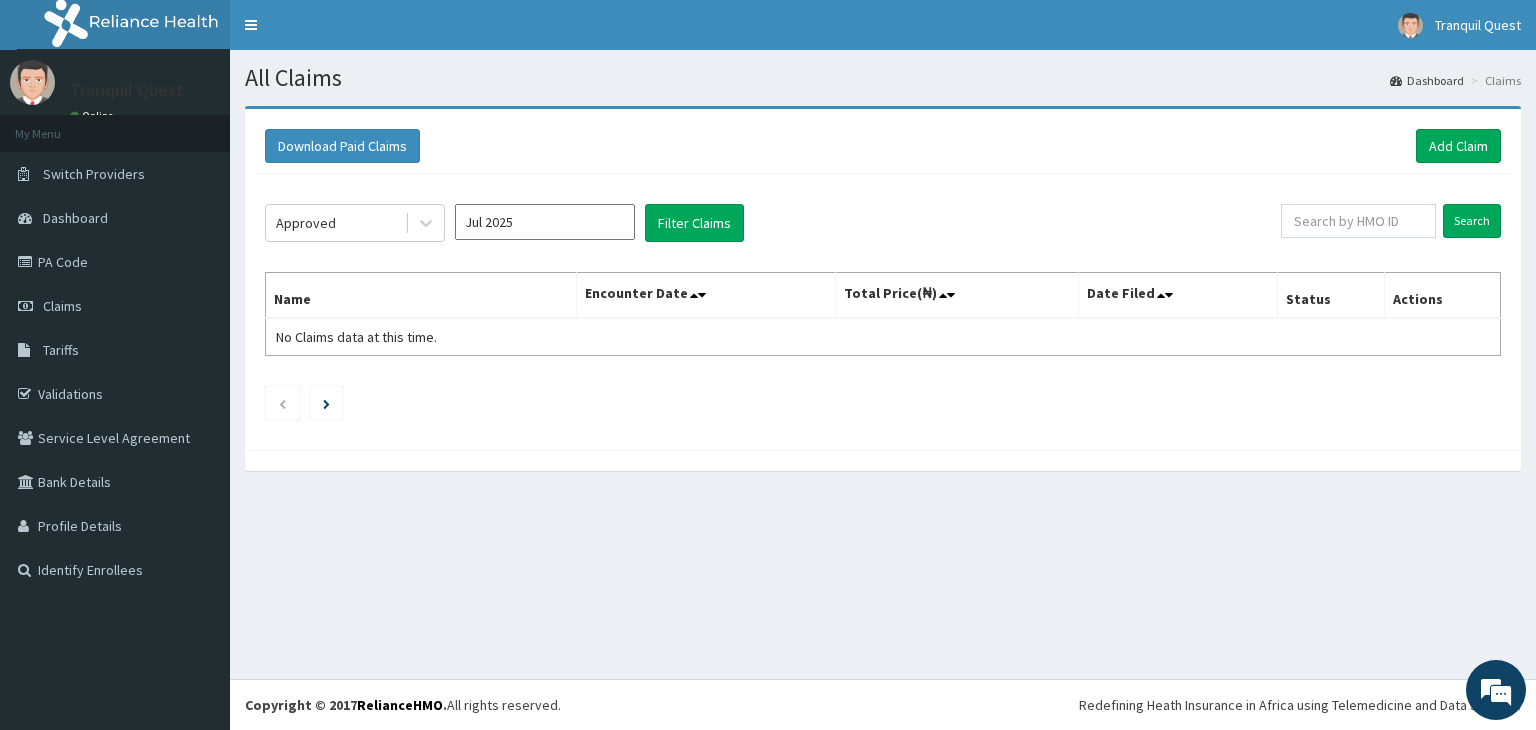 click on "Approved Jul 2025 Filter Claims Search Name Encounter Date Total Price(₦) Date Filed Status Actions No Claims data at this time." 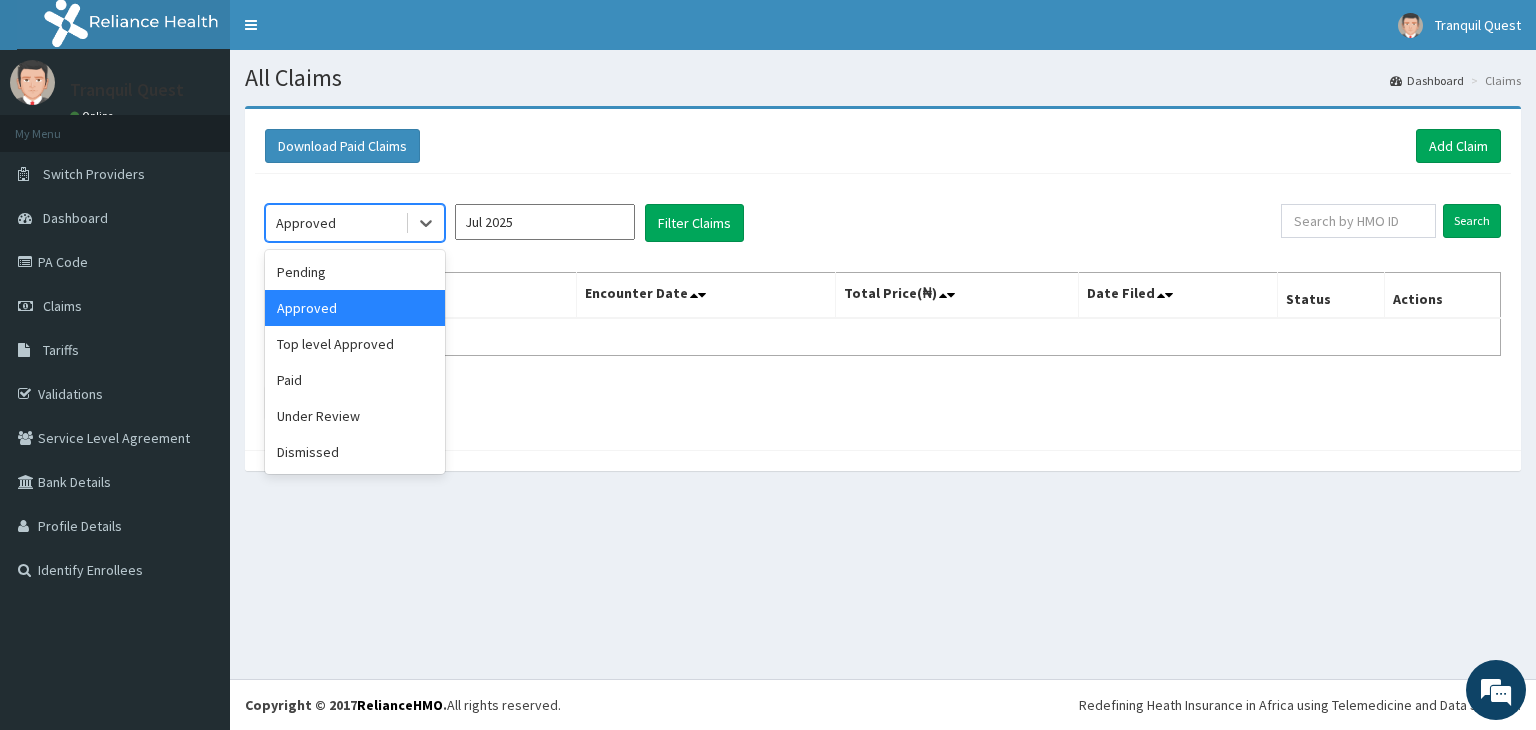 drag, startPoint x: 364, startPoint y: 232, endPoint x: 353, endPoint y: 261, distance: 31.016125 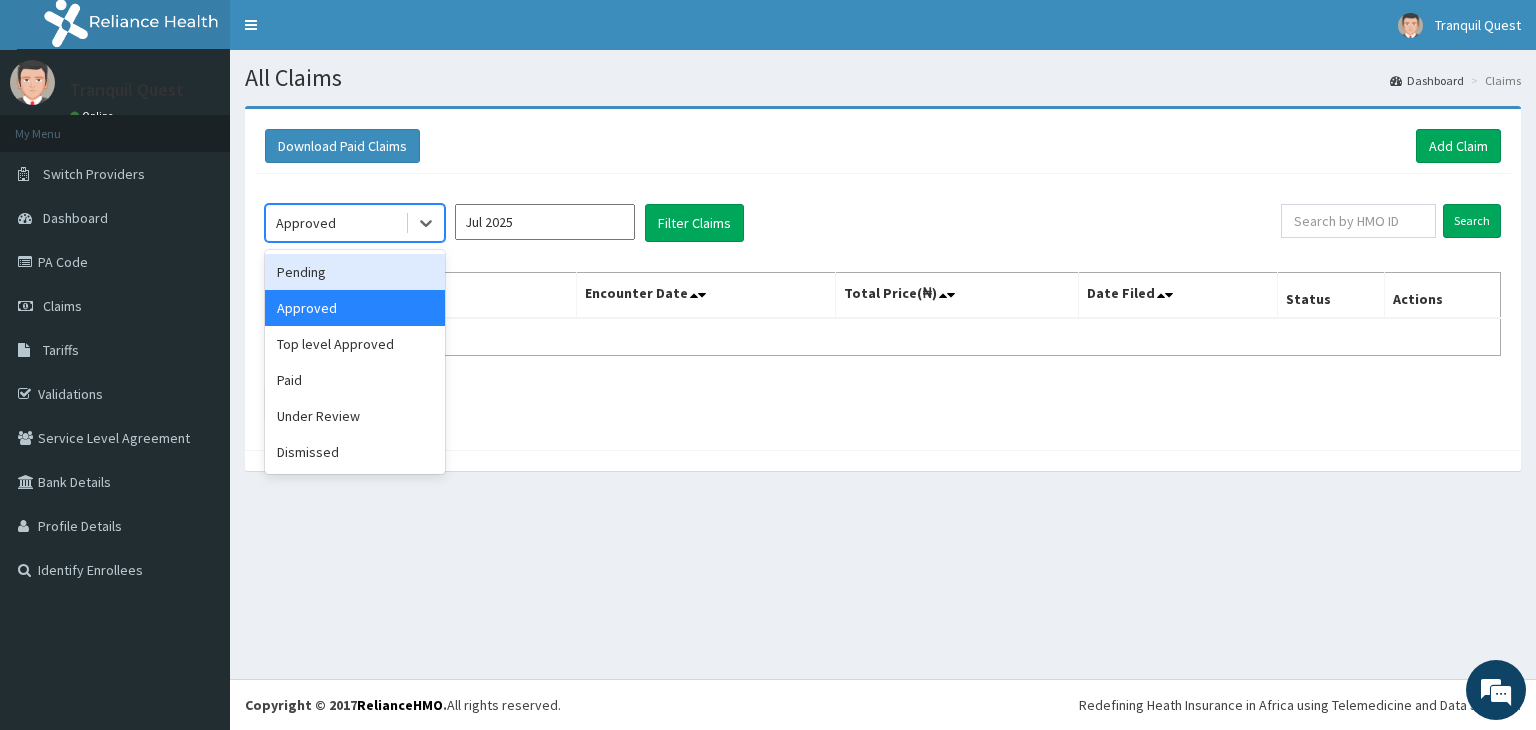 click on "Pending" at bounding box center [355, 272] 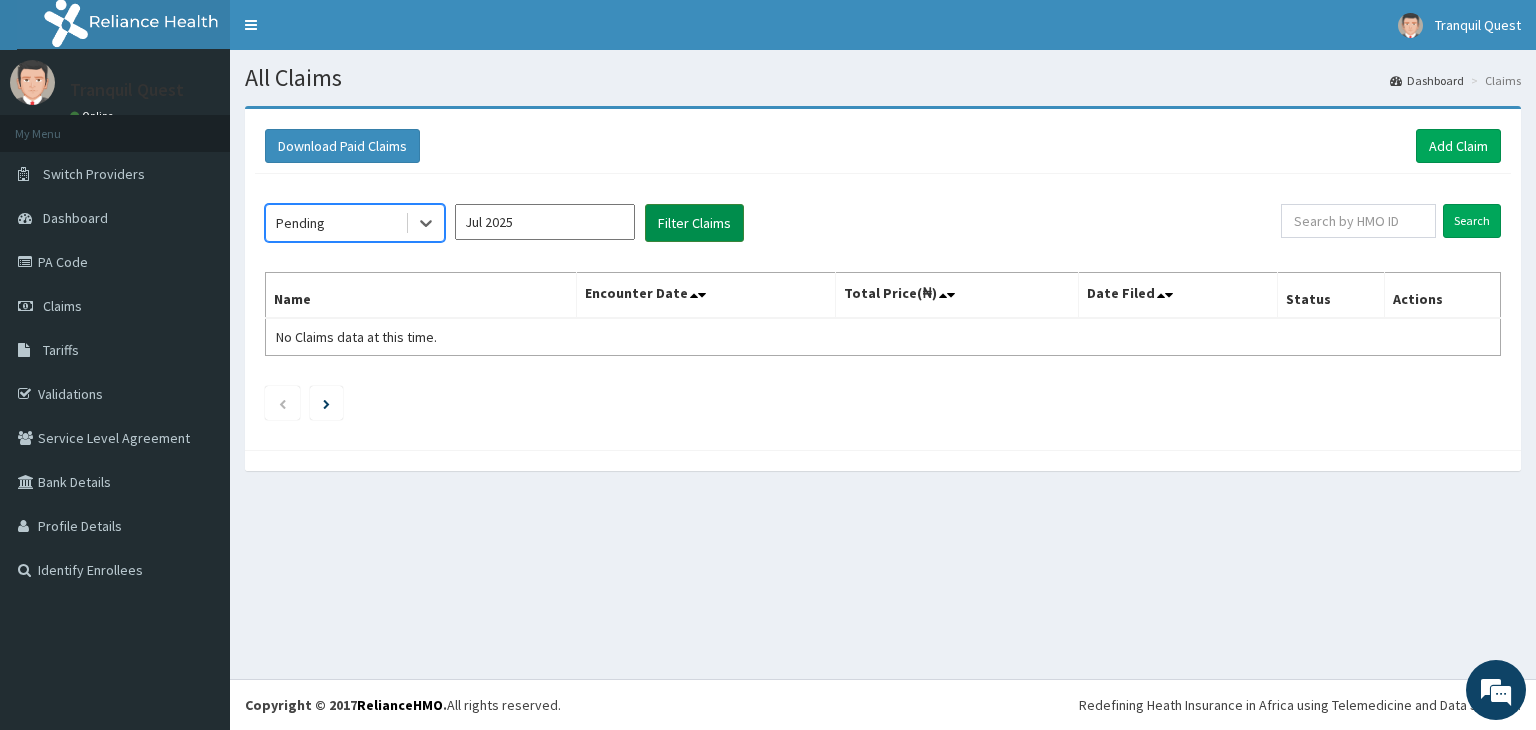 click on "Filter Claims" at bounding box center [694, 223] 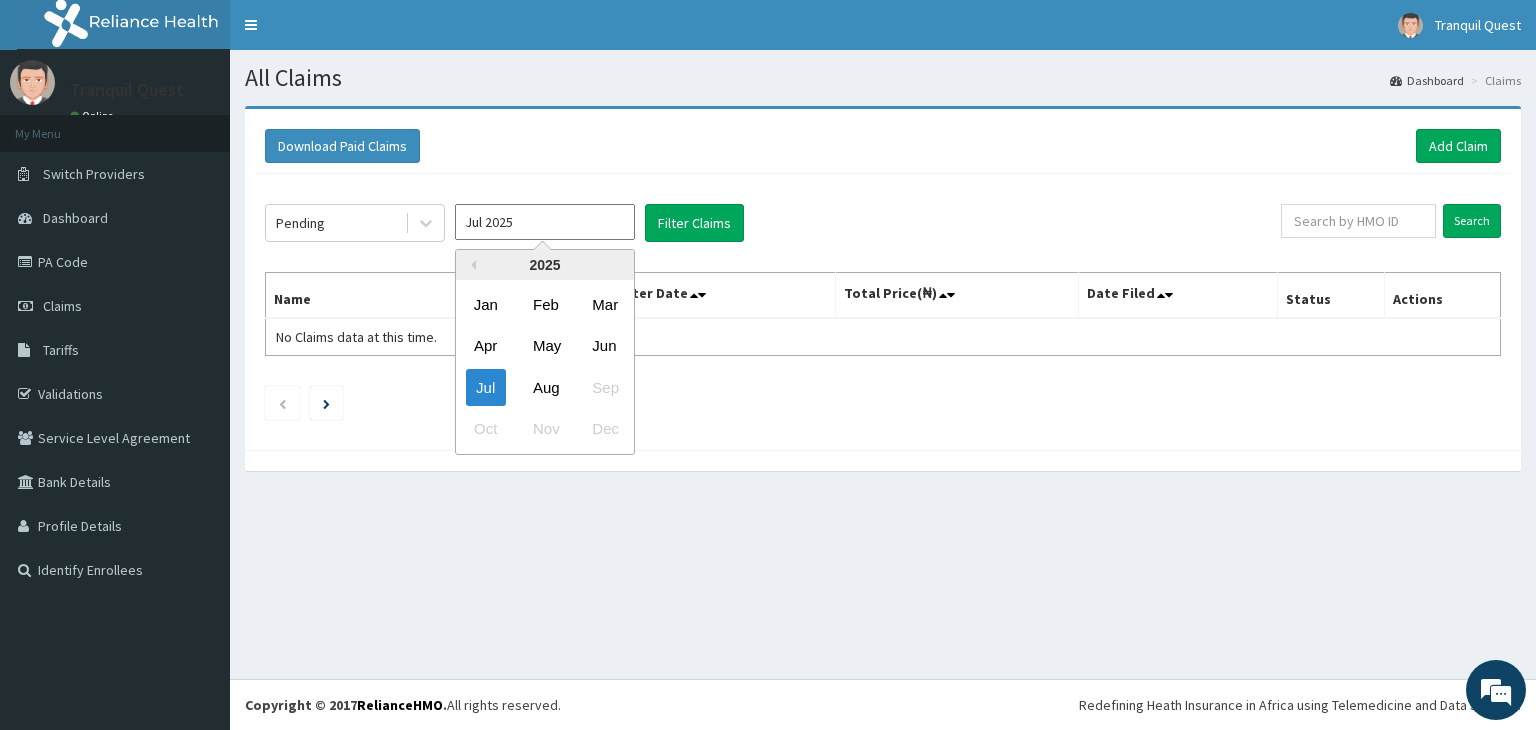 click on "Jul 2025" at bounding box center (545, 222) 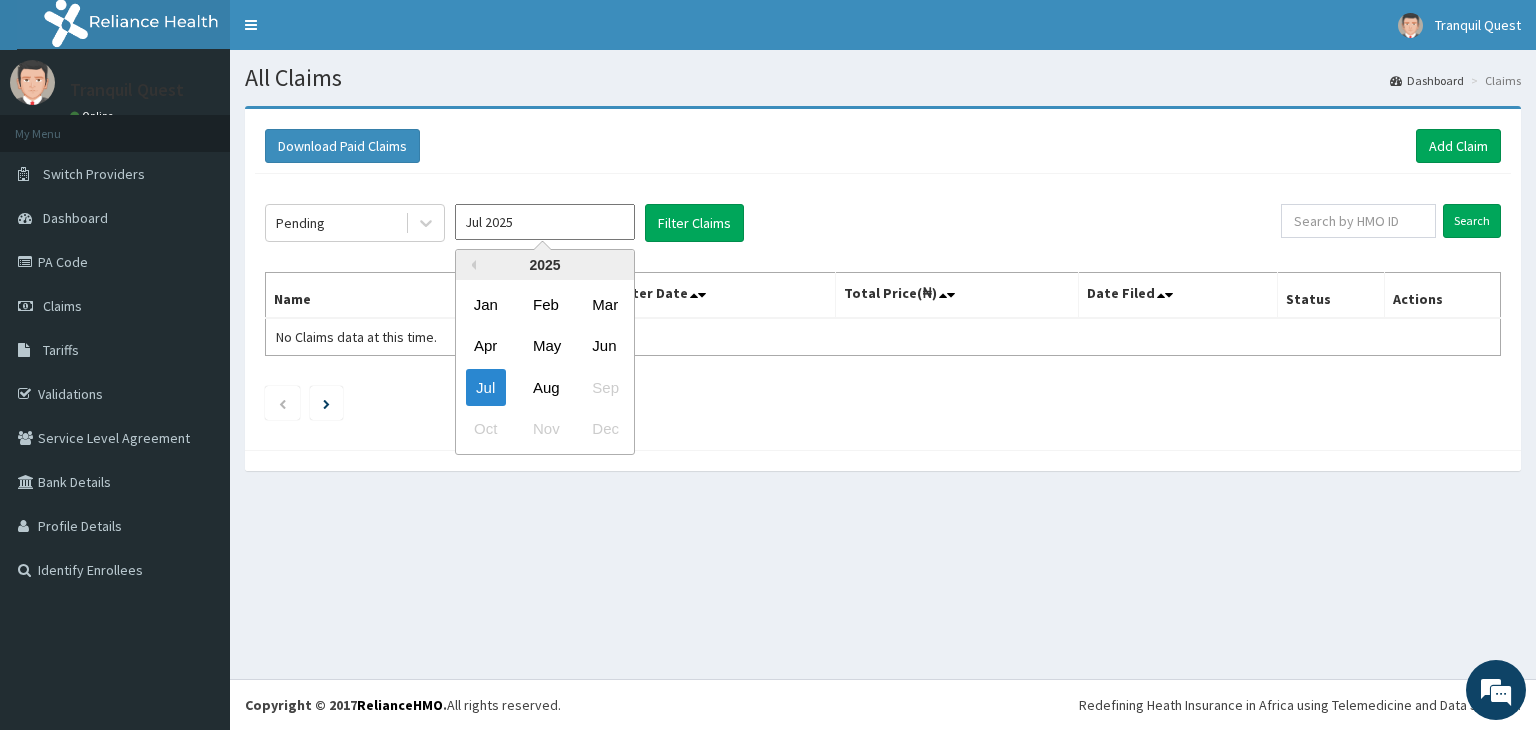 click on "Jun" at bounding box center (604, 346) 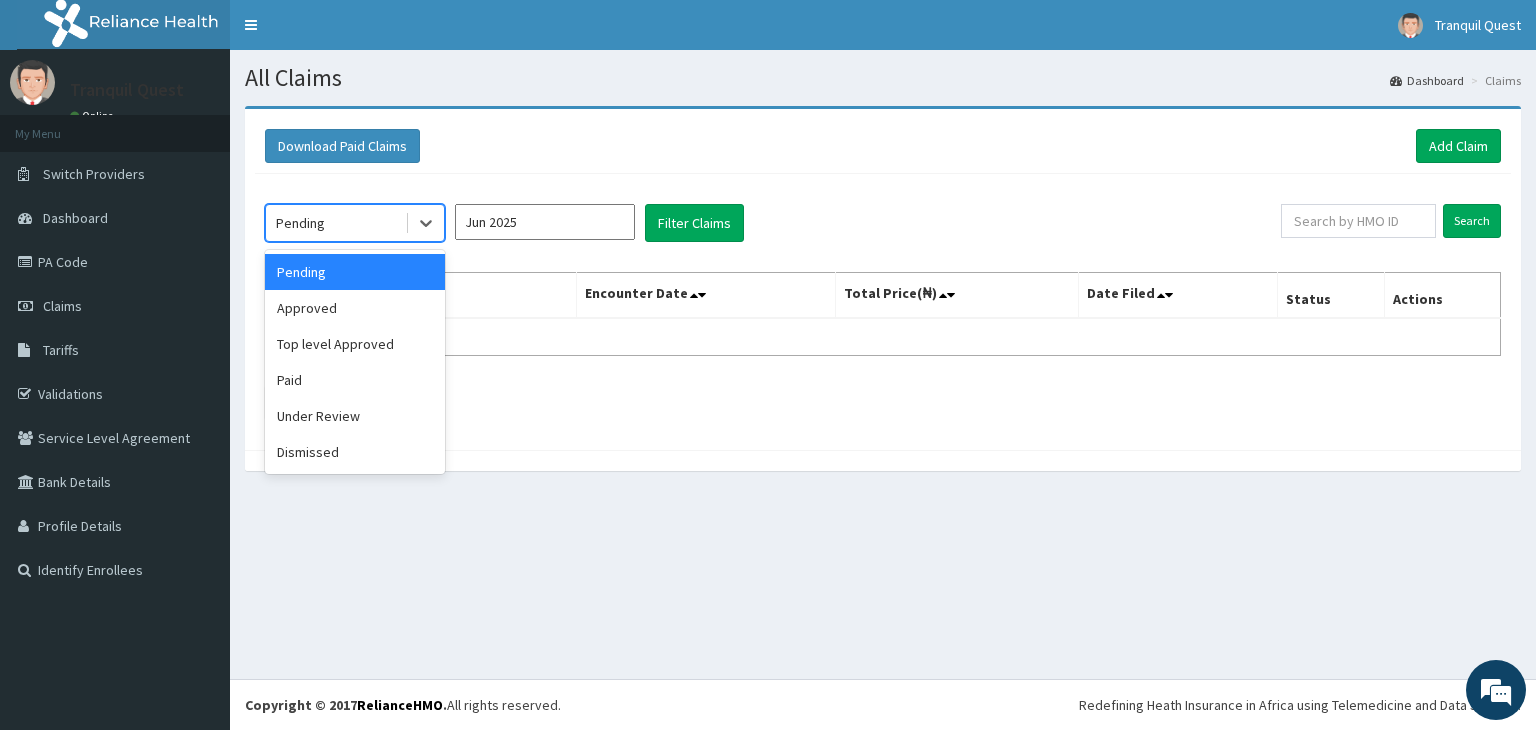 click on "Pending" at bounding box center (335, 223) 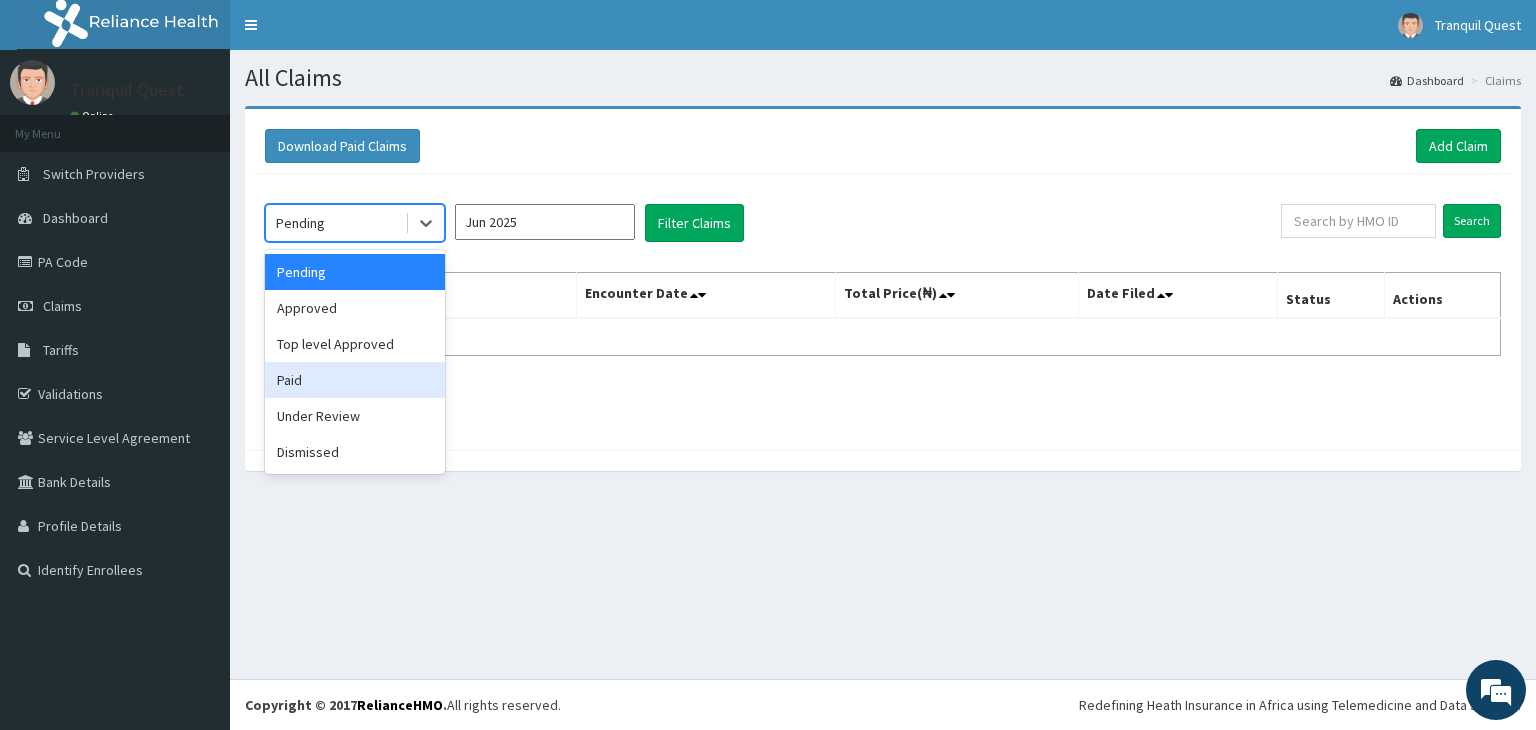 click on "Paid" at bounding box center (355, 380) 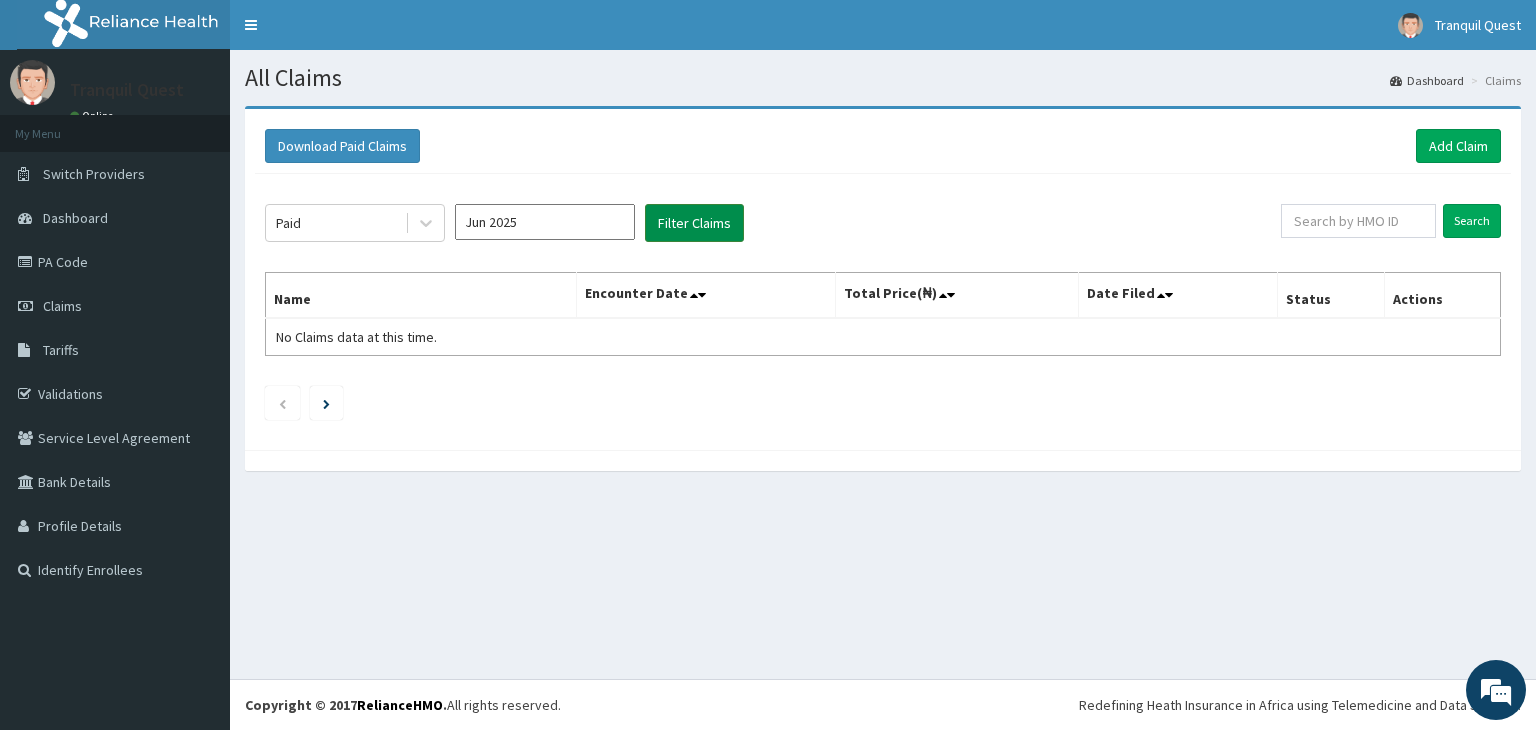 click on "Filter Claims" at bounding box center (694, 223) 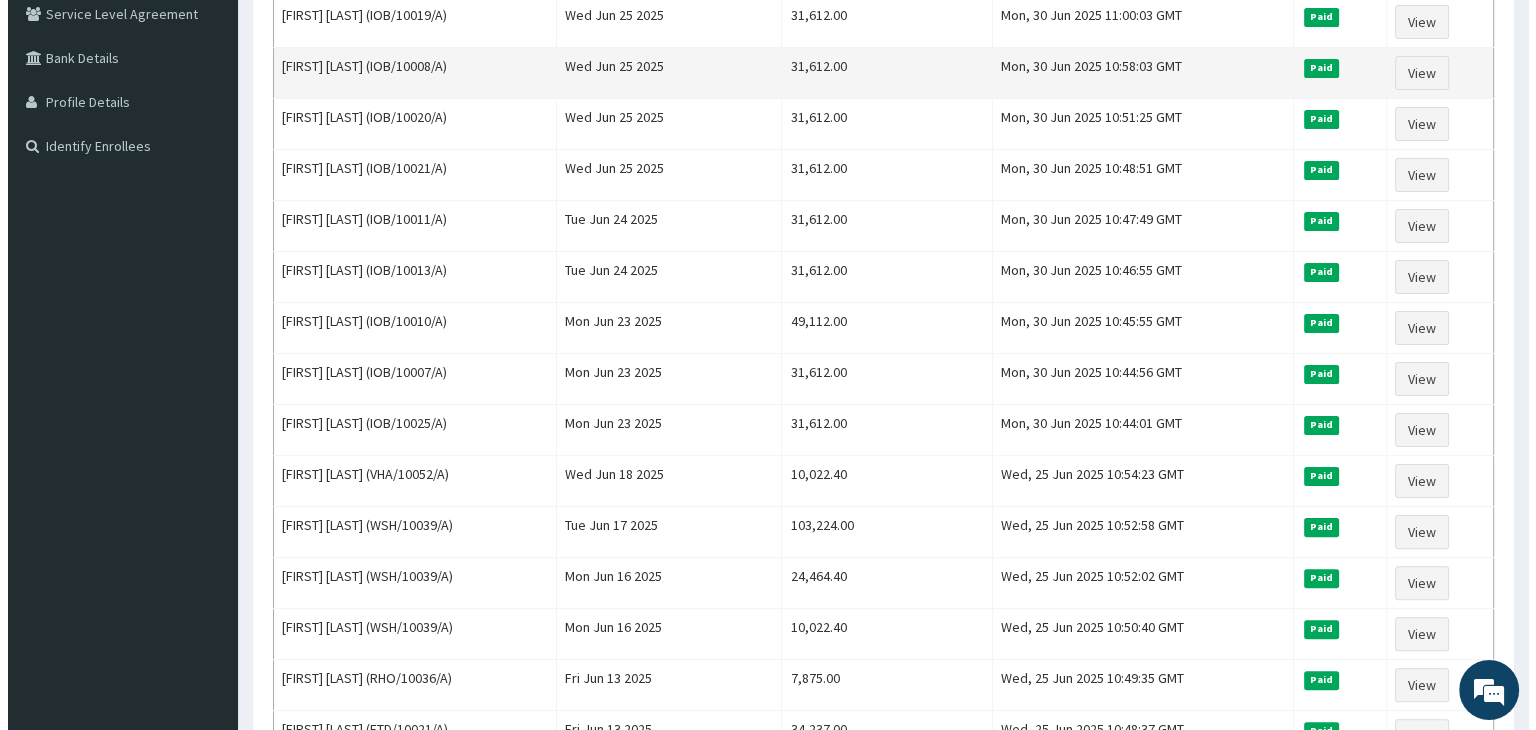 scroll, scrollTop: 0, scrollLeft: 0, axis: both 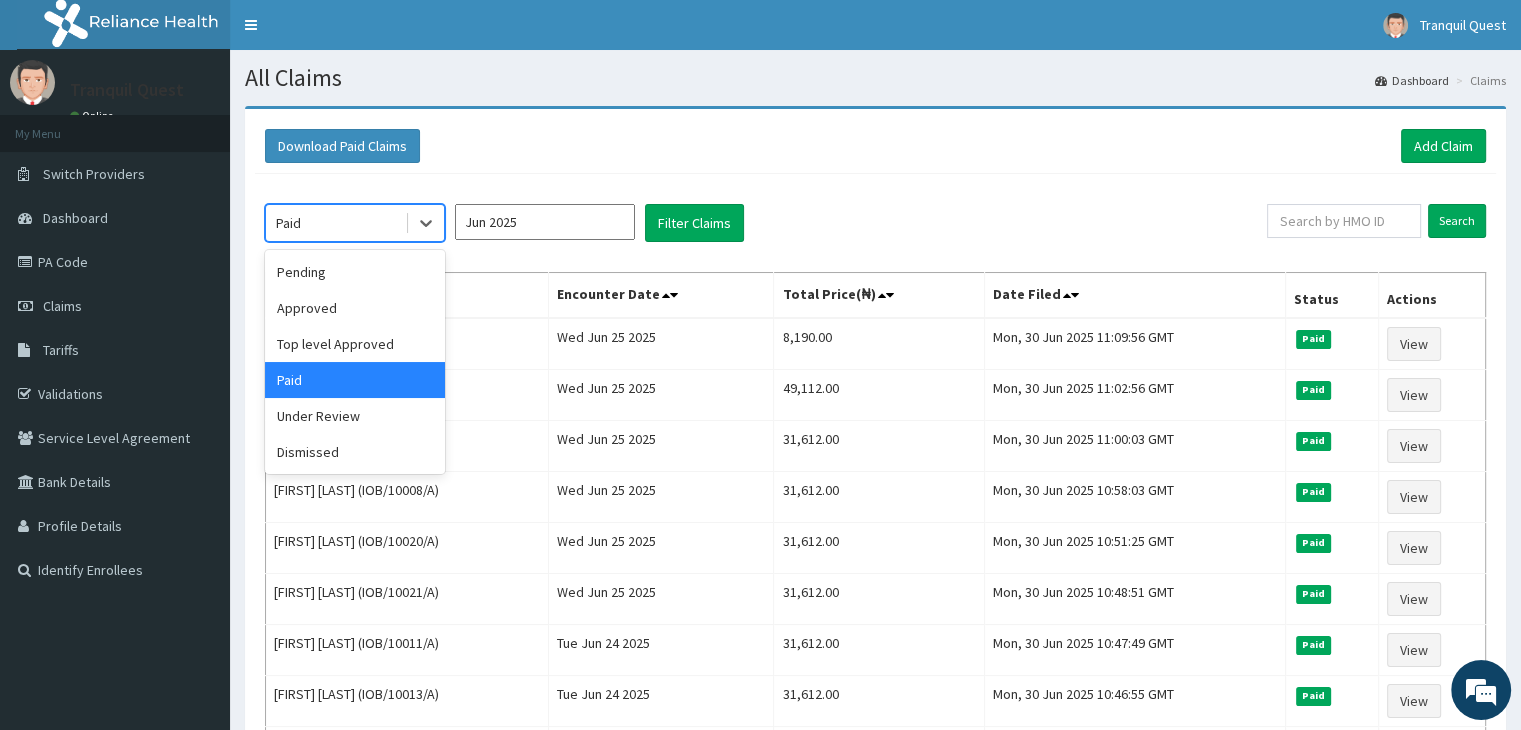 drag, startPoint x: 328, startPoint y: 207, endPoint x: 329, endPoint y: 230, distance: 23.021729 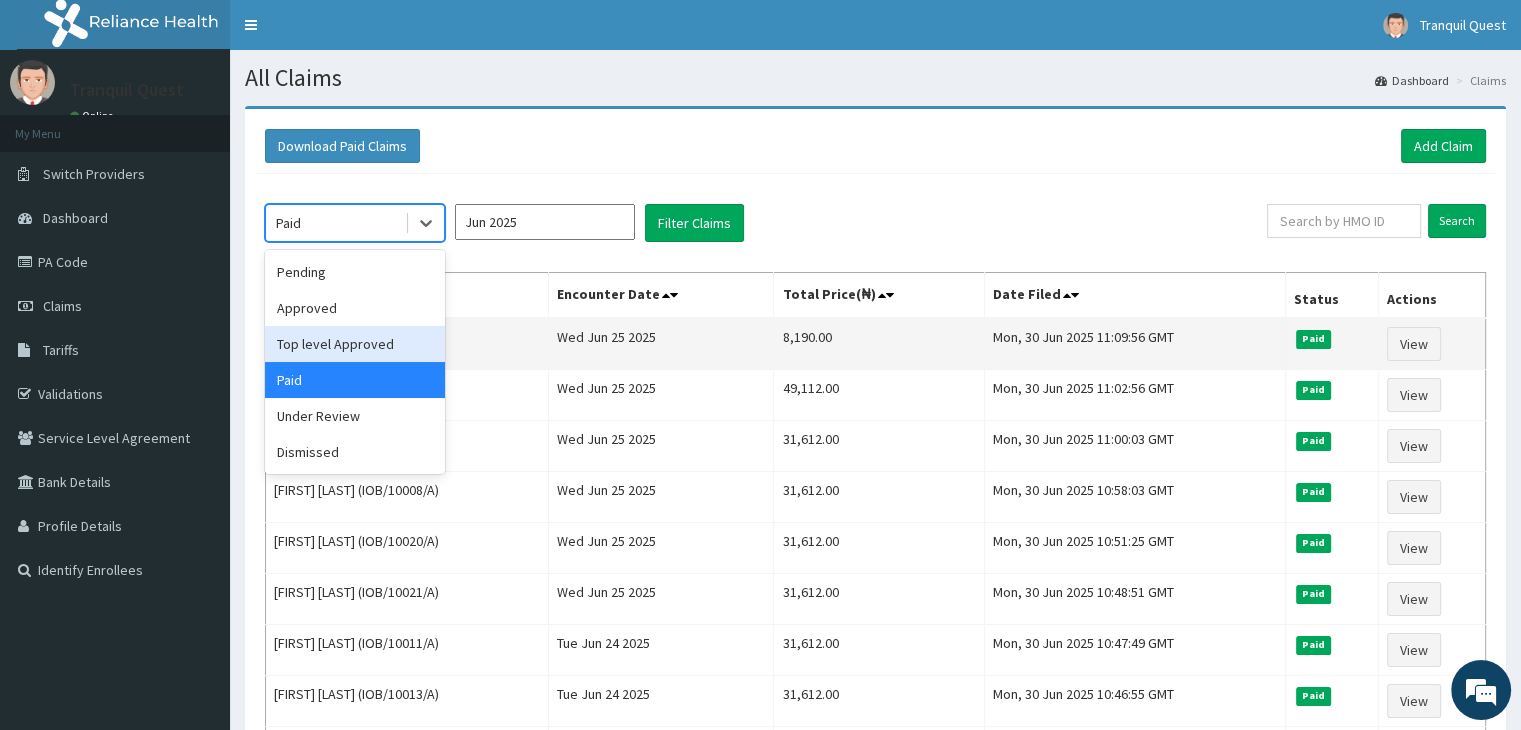 click on "Top level Approved" at bounding box center [355, 344] 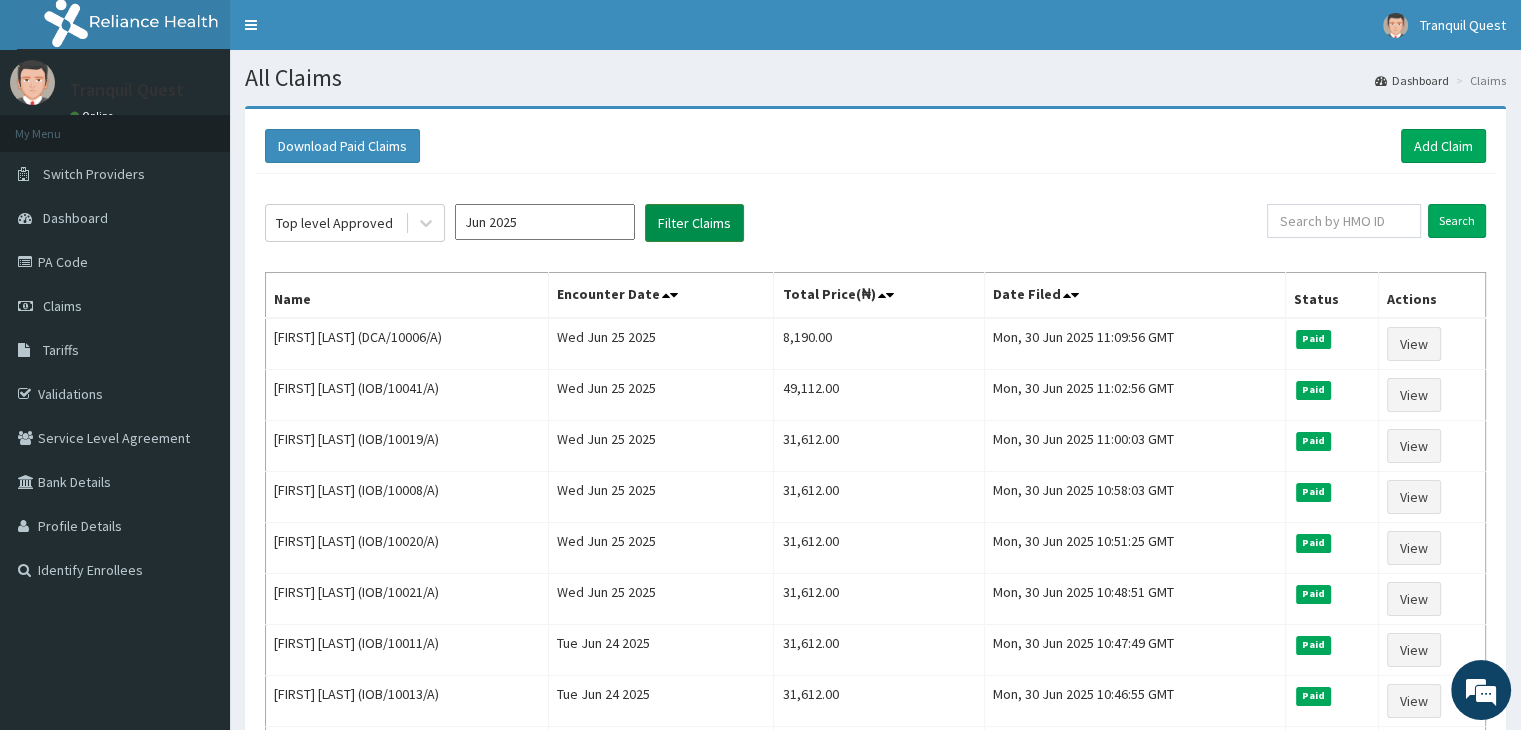 click on "Filter Claims" at bounding box center [694, 223] 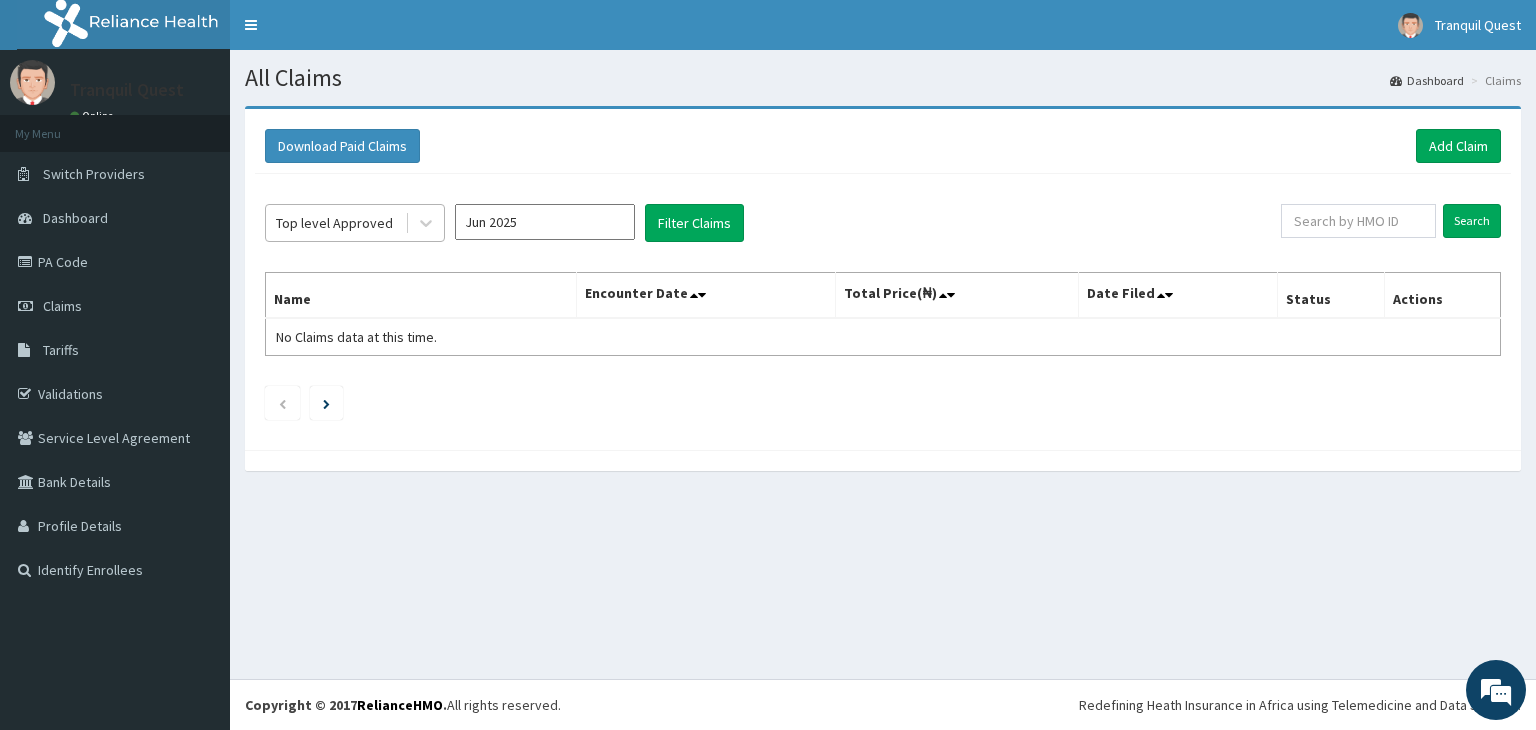 click on "Top level Approved" at bounding box center (335, 223) 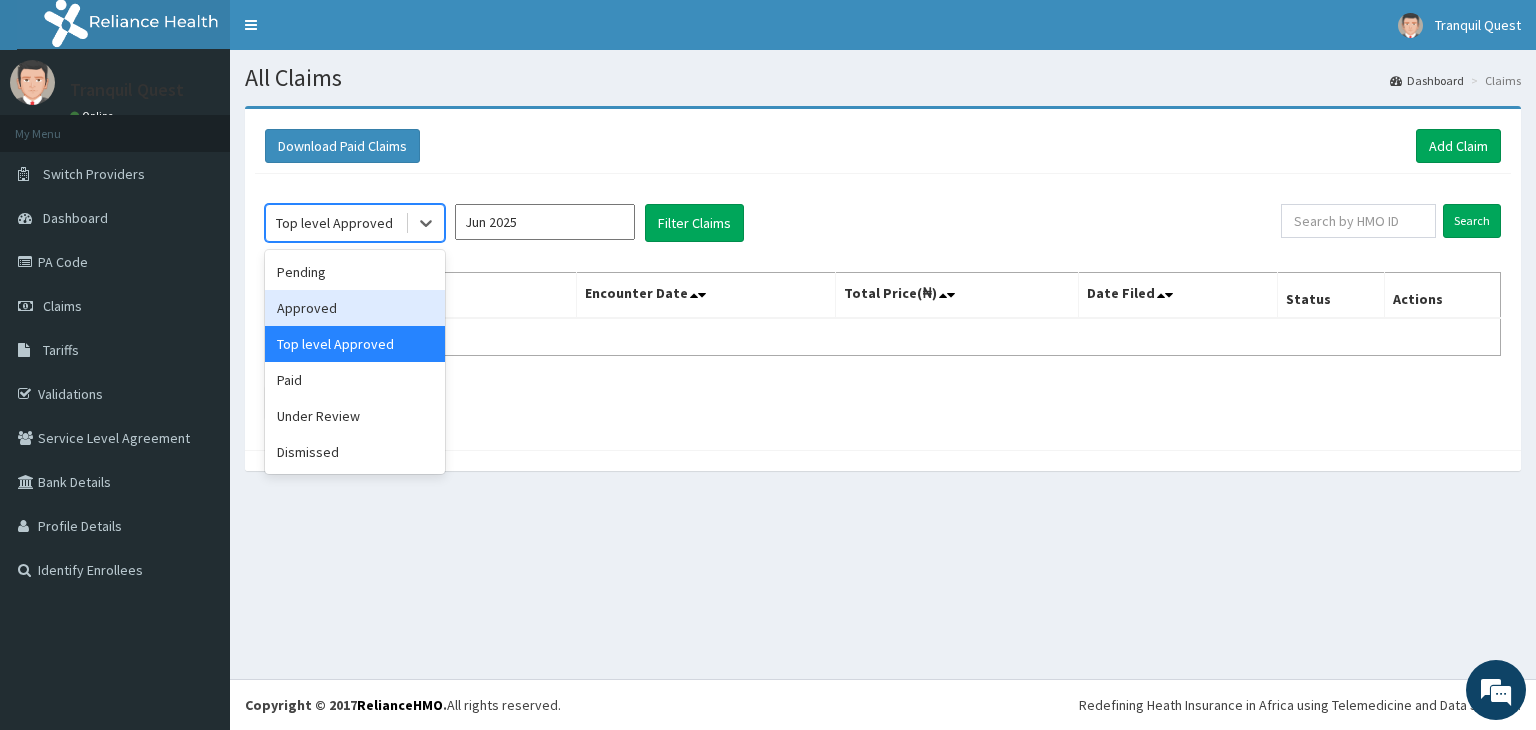 click on "Approved" at bounding box center [355, 308] 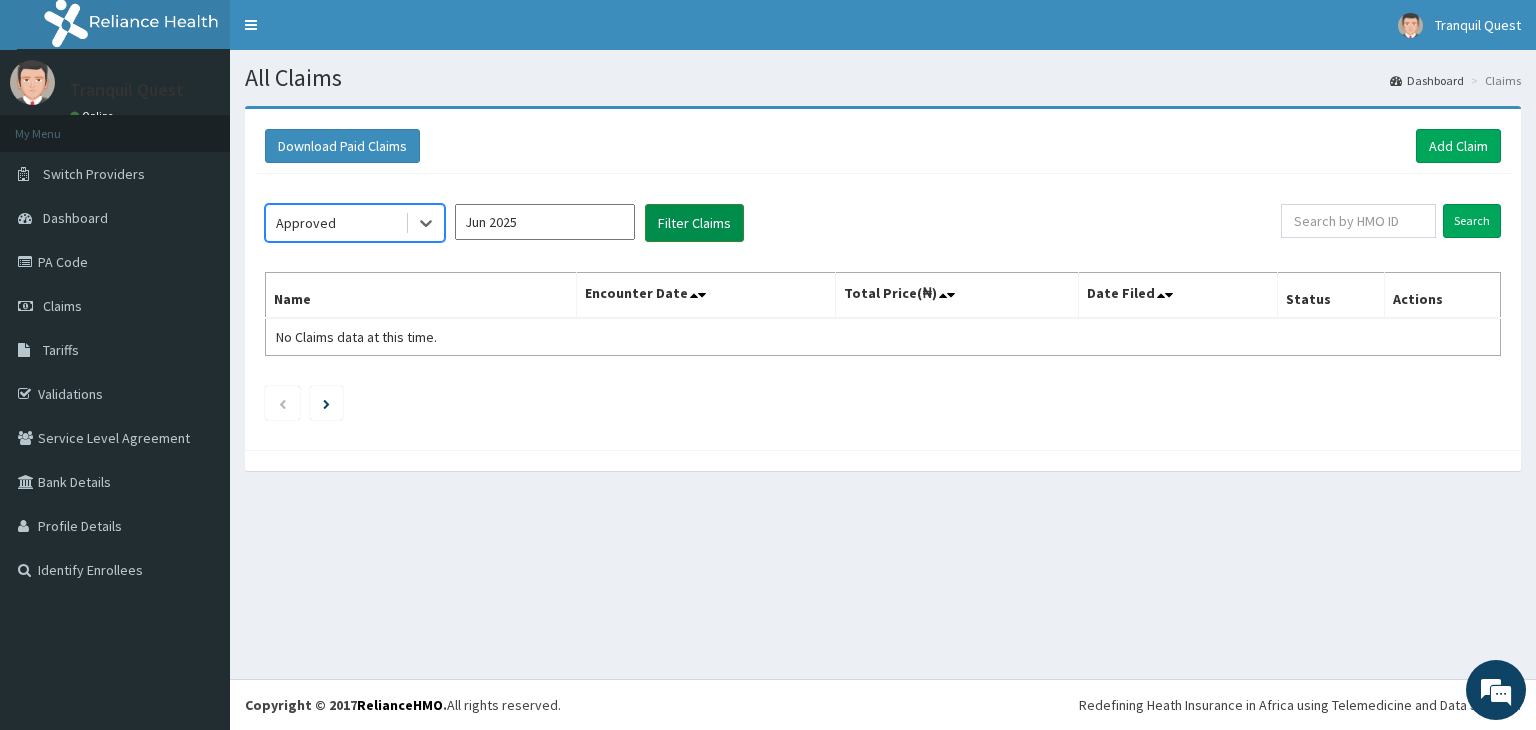 click on "Filter Claims" at bounding box center [694, 223] 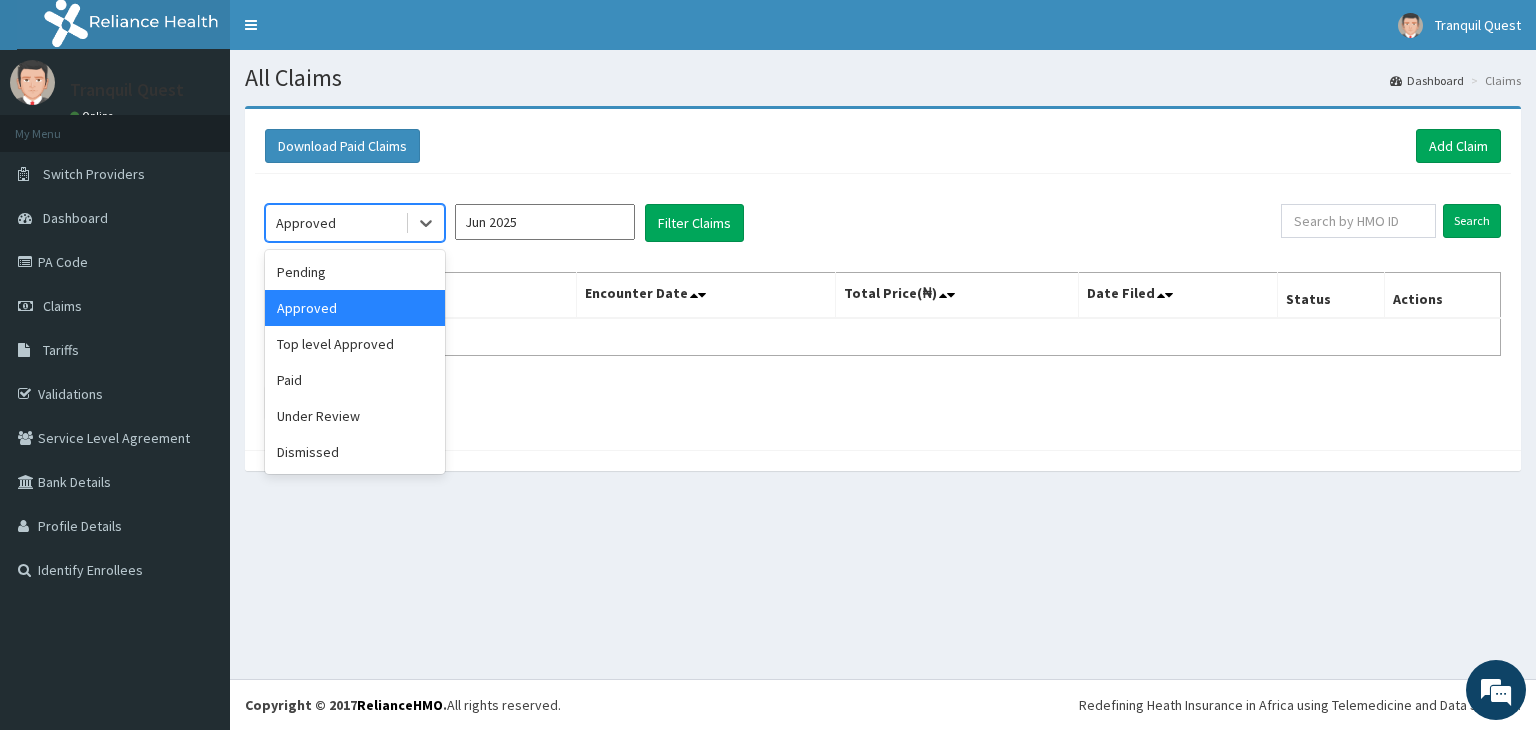 click on "Approved" at bounding box center [335, 223] 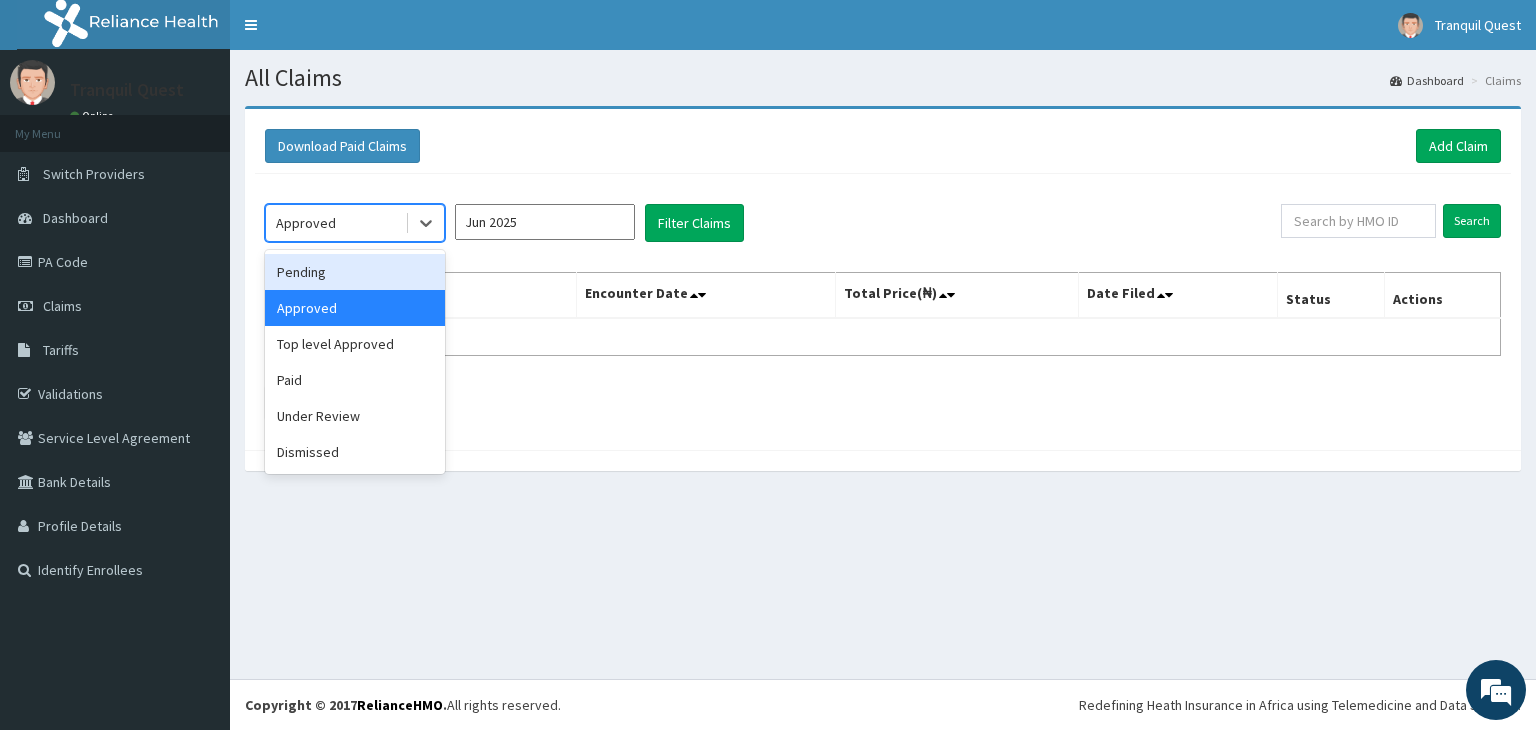 click on "Pending" at bounding box center [355, 272] 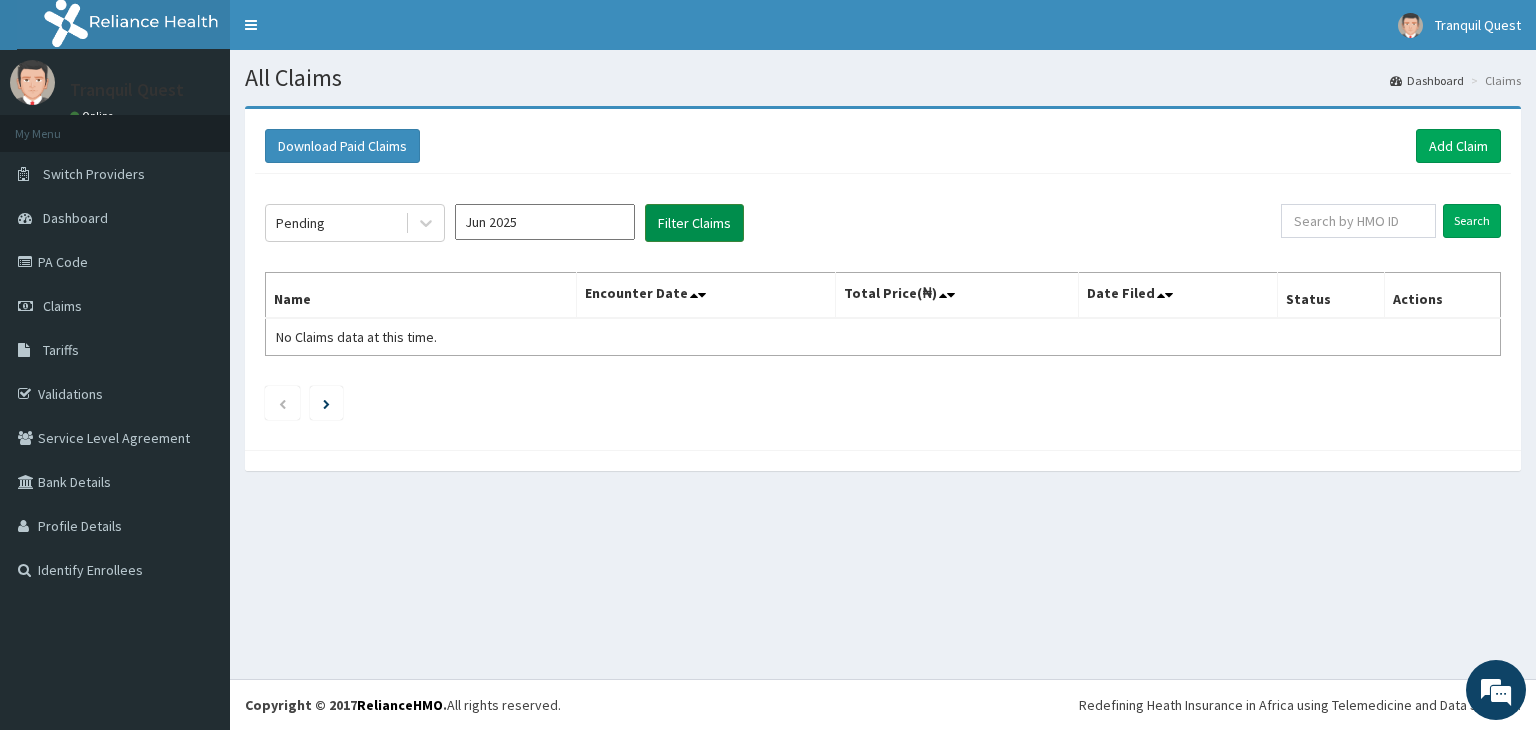 click on "Filter Claims" at bounding box center [694, 223] 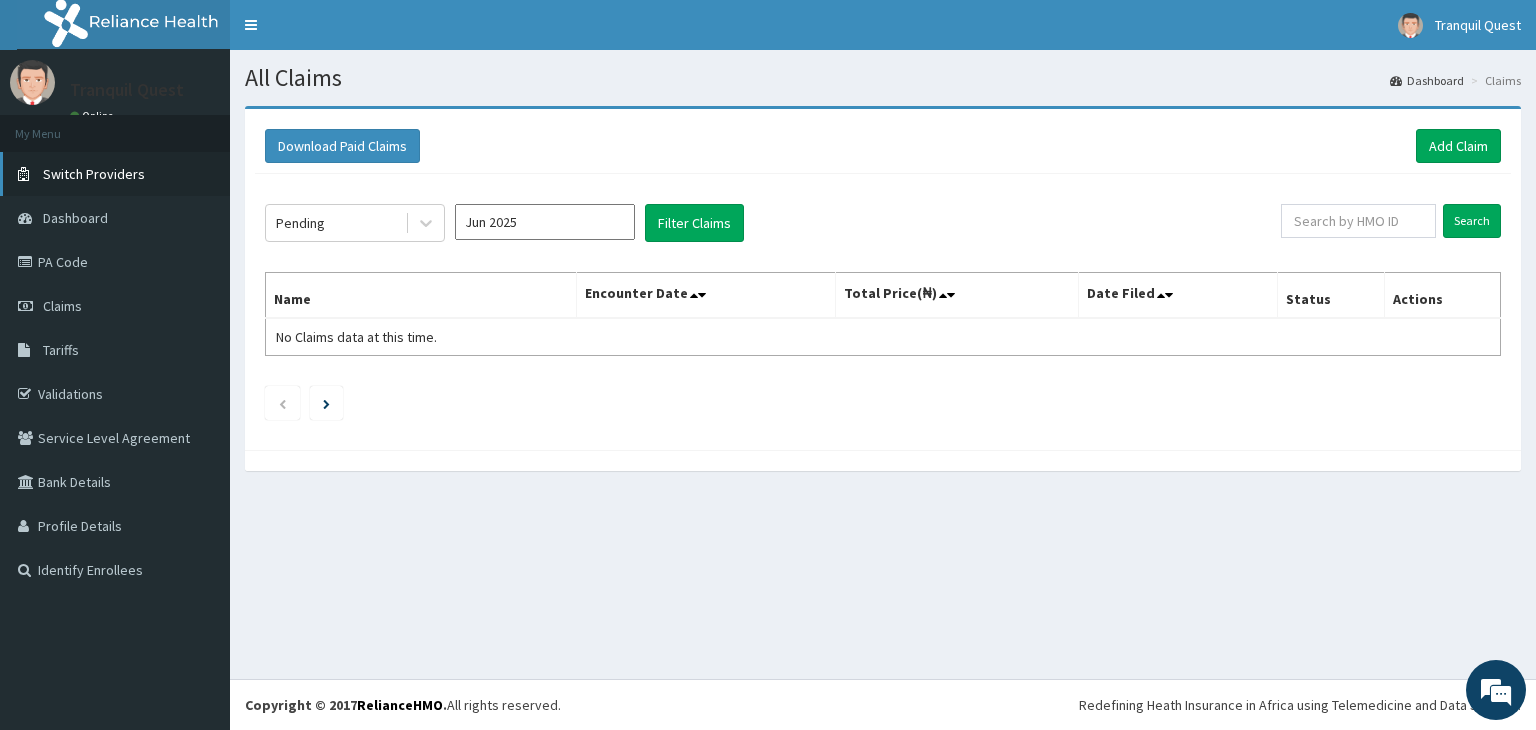 click on "Switch Providers" at bounding box center [115, 174] 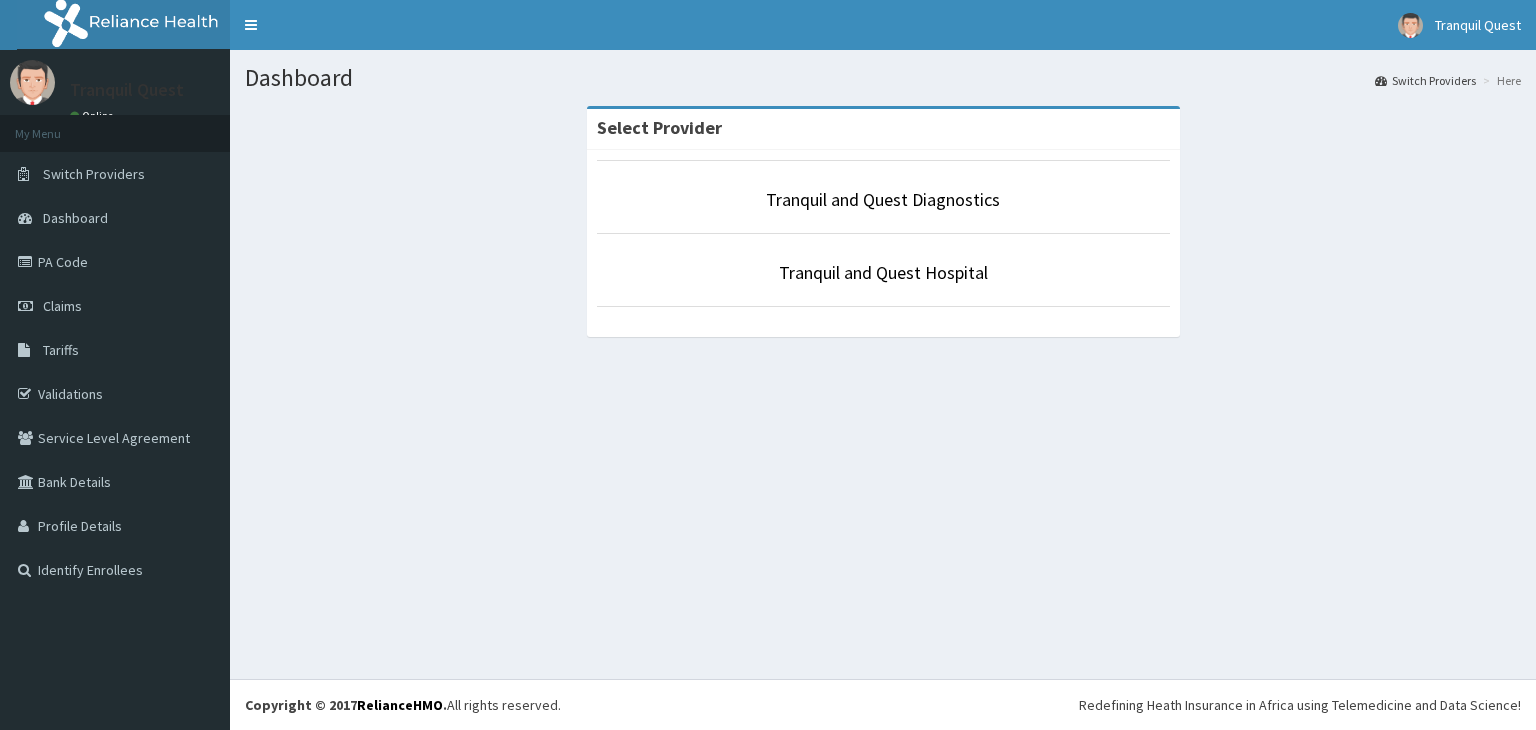 scroll, scrollTop: 0, scrollLeft: 0, axis: both 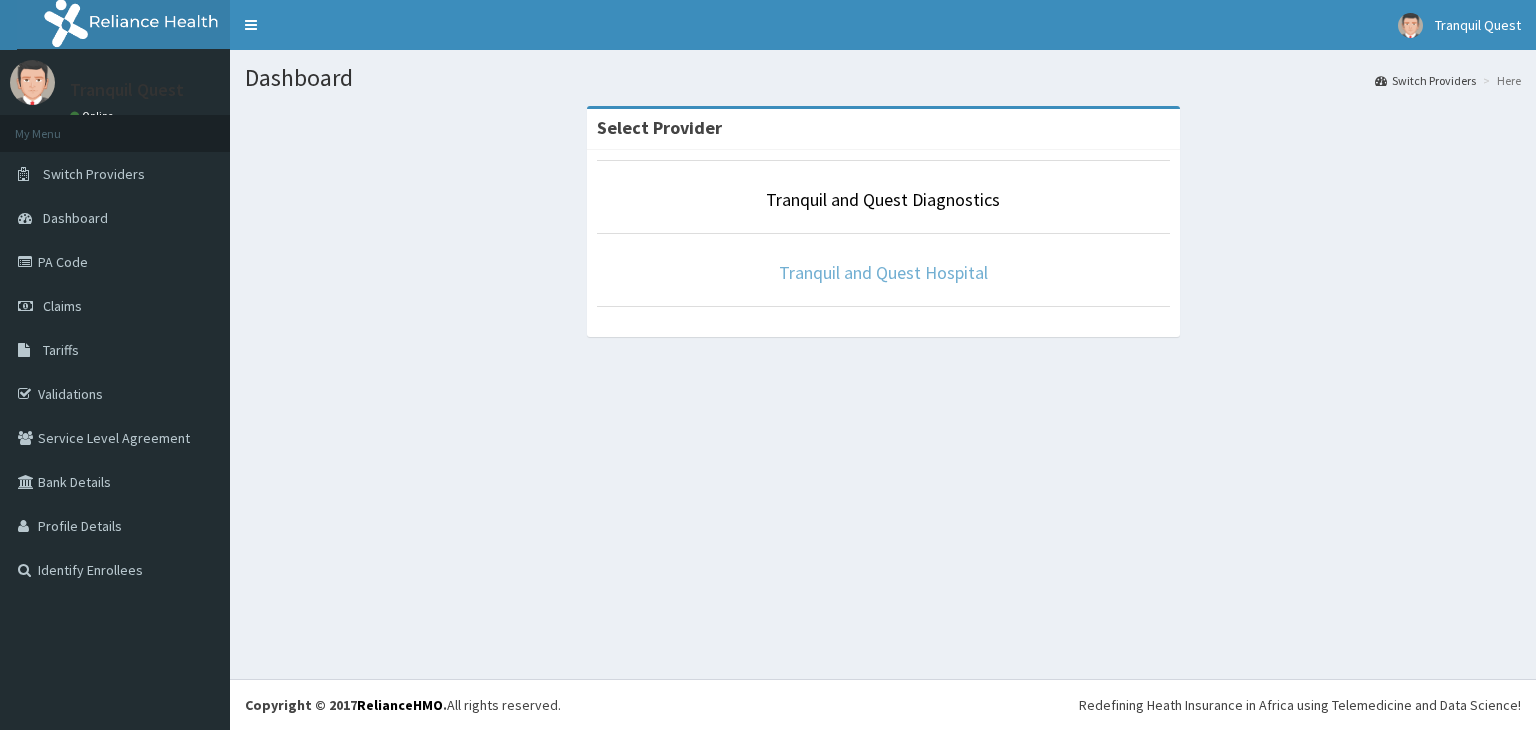 click on "Tranquil and Quest Hospital" at bounding box center [883, 272] 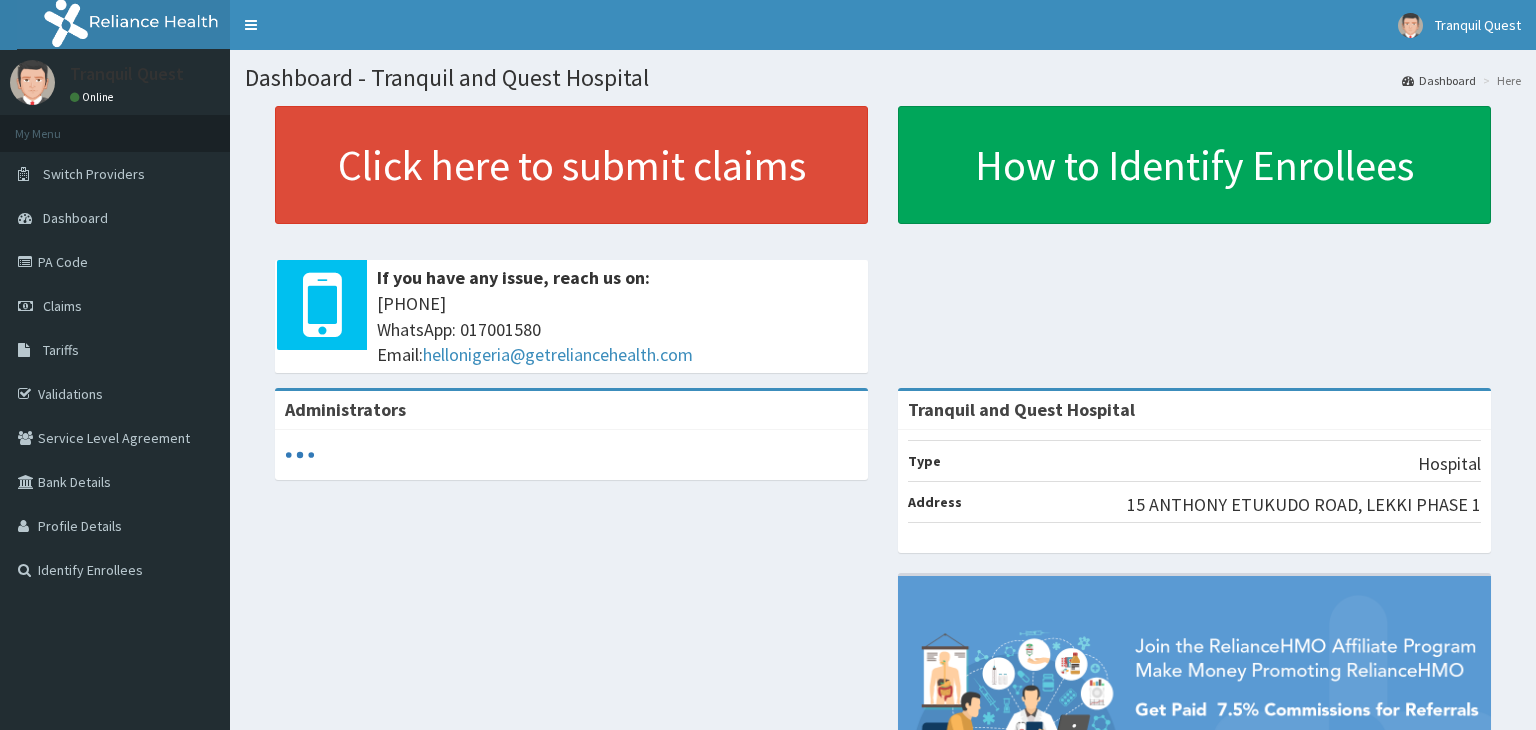 scroll, scrollTop: 0, scrollLeft: 0, axis: both 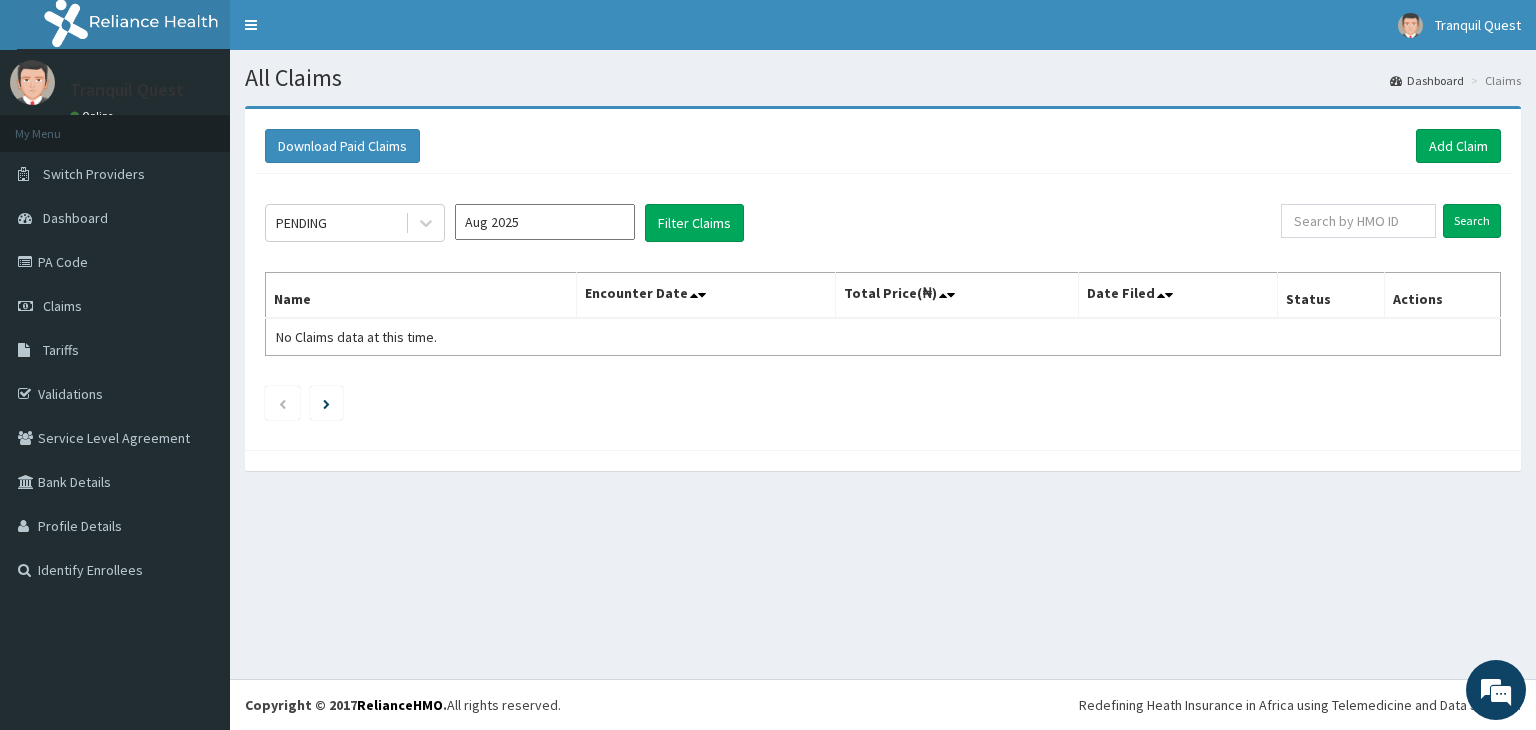 click on "PENDING Aug 2025 Filter Claims Search Name Encounter Date Total Price(₦) Date Filed Status Actions No Claims data at this time." 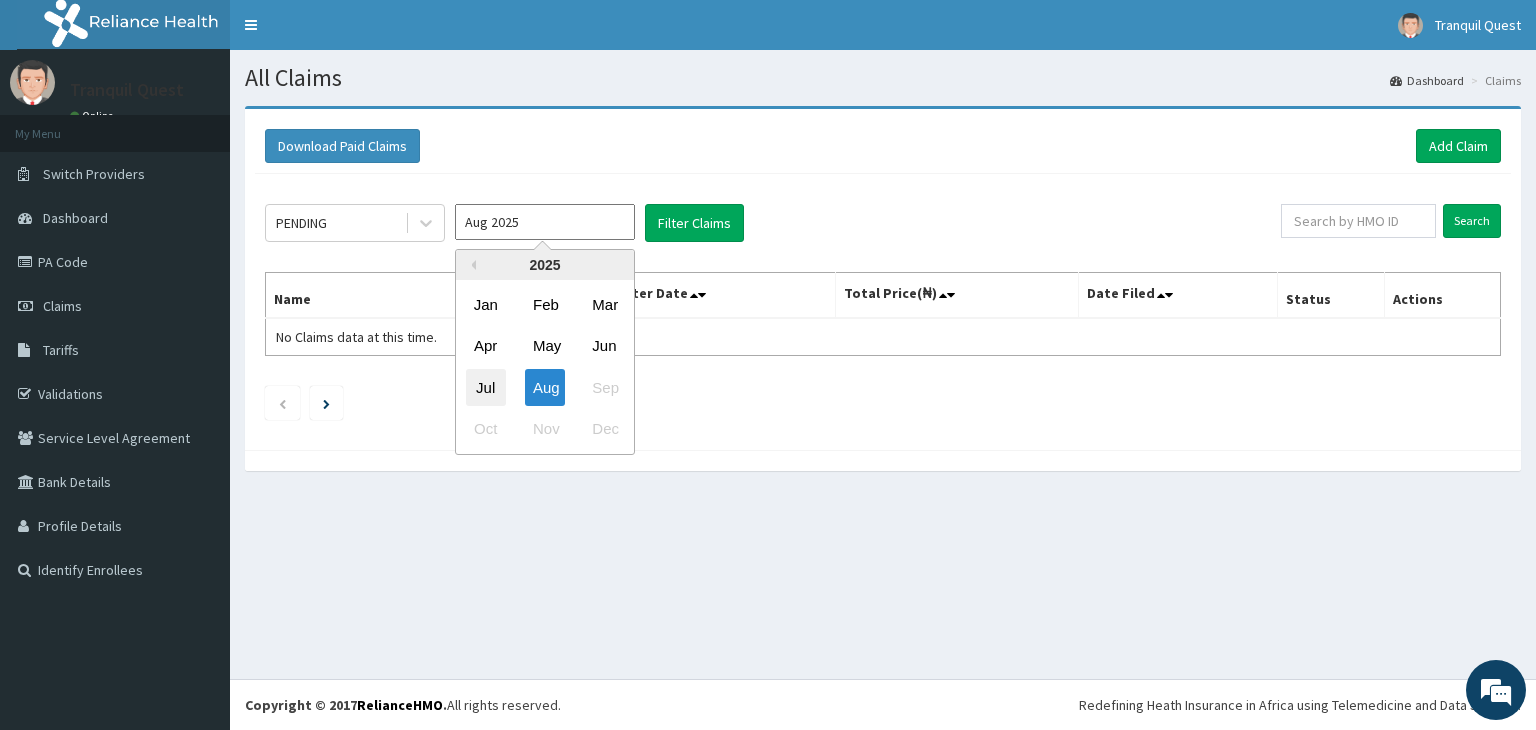 click on "Jul" at bounding box center (486, 387) 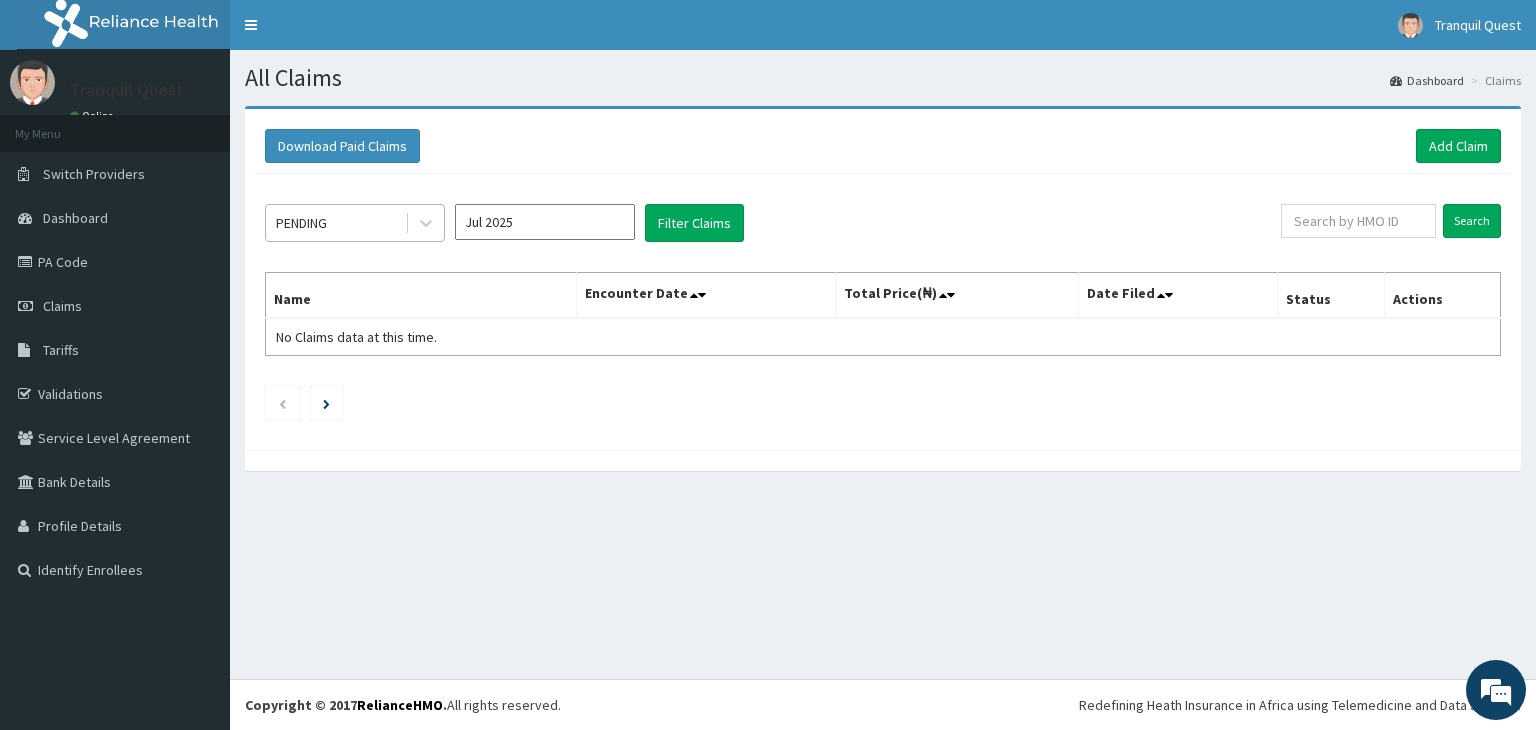 click on "PENDING" at bounding box center [335, 223] 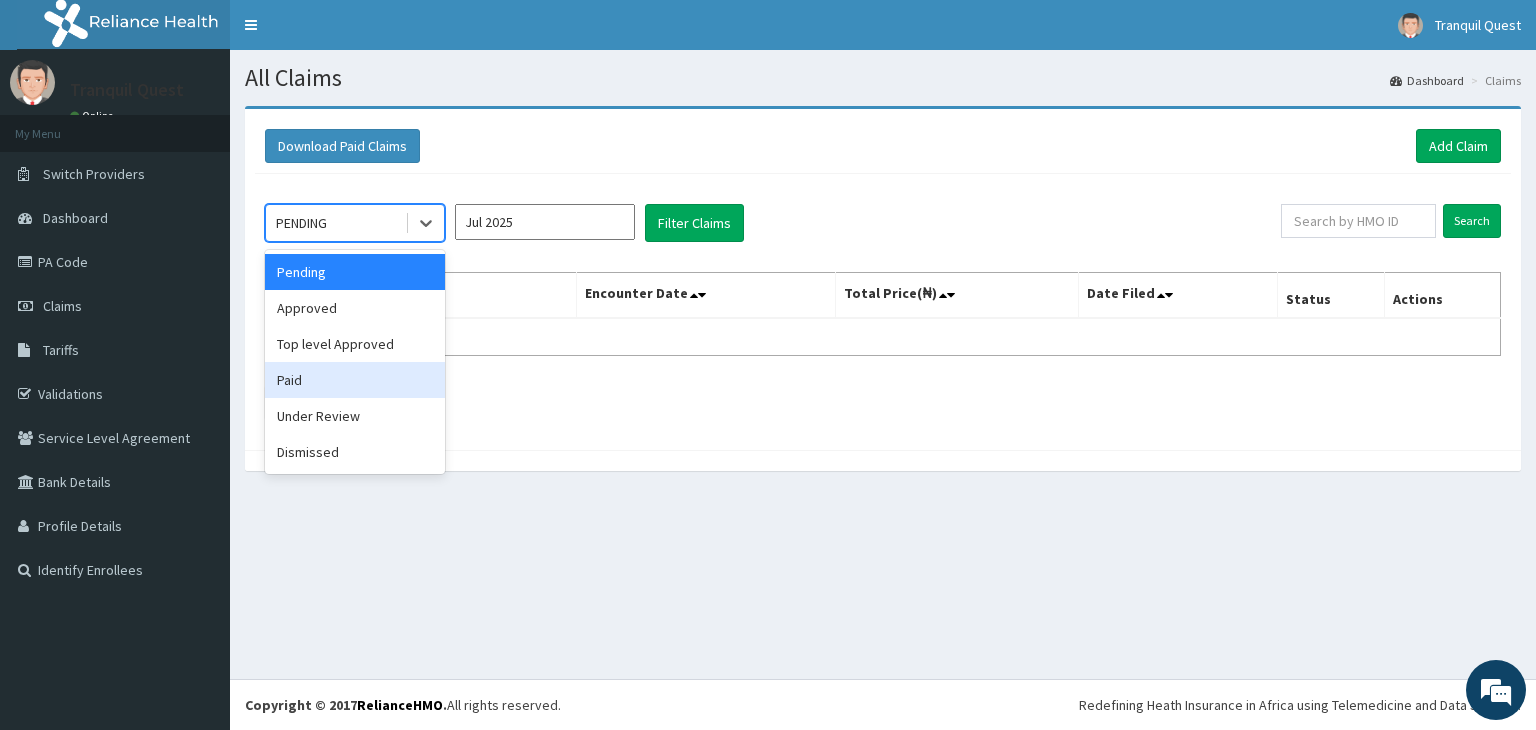 click on "Paid" at bounding box center [355, 380] 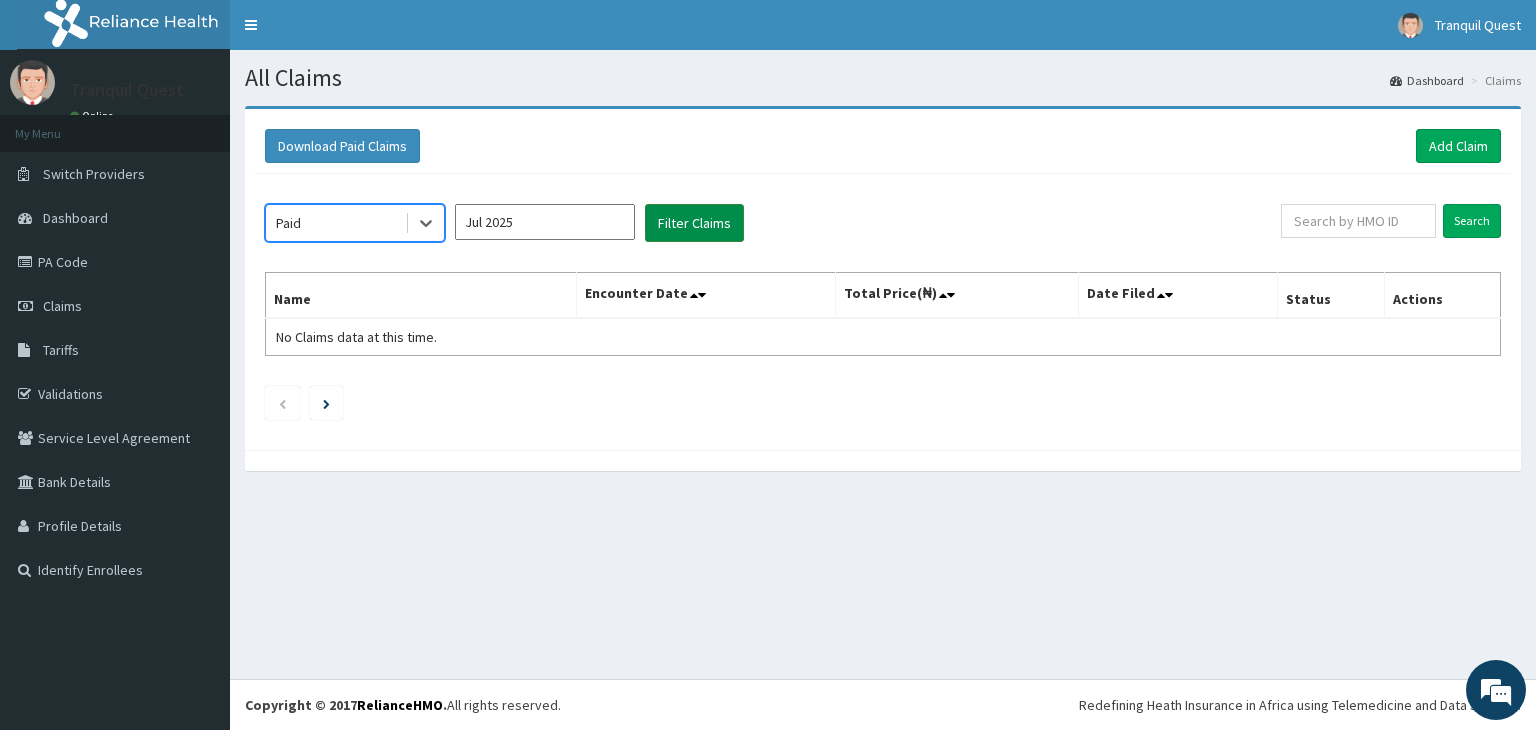click on "Filter Claims" at bounding box center (694, 223) 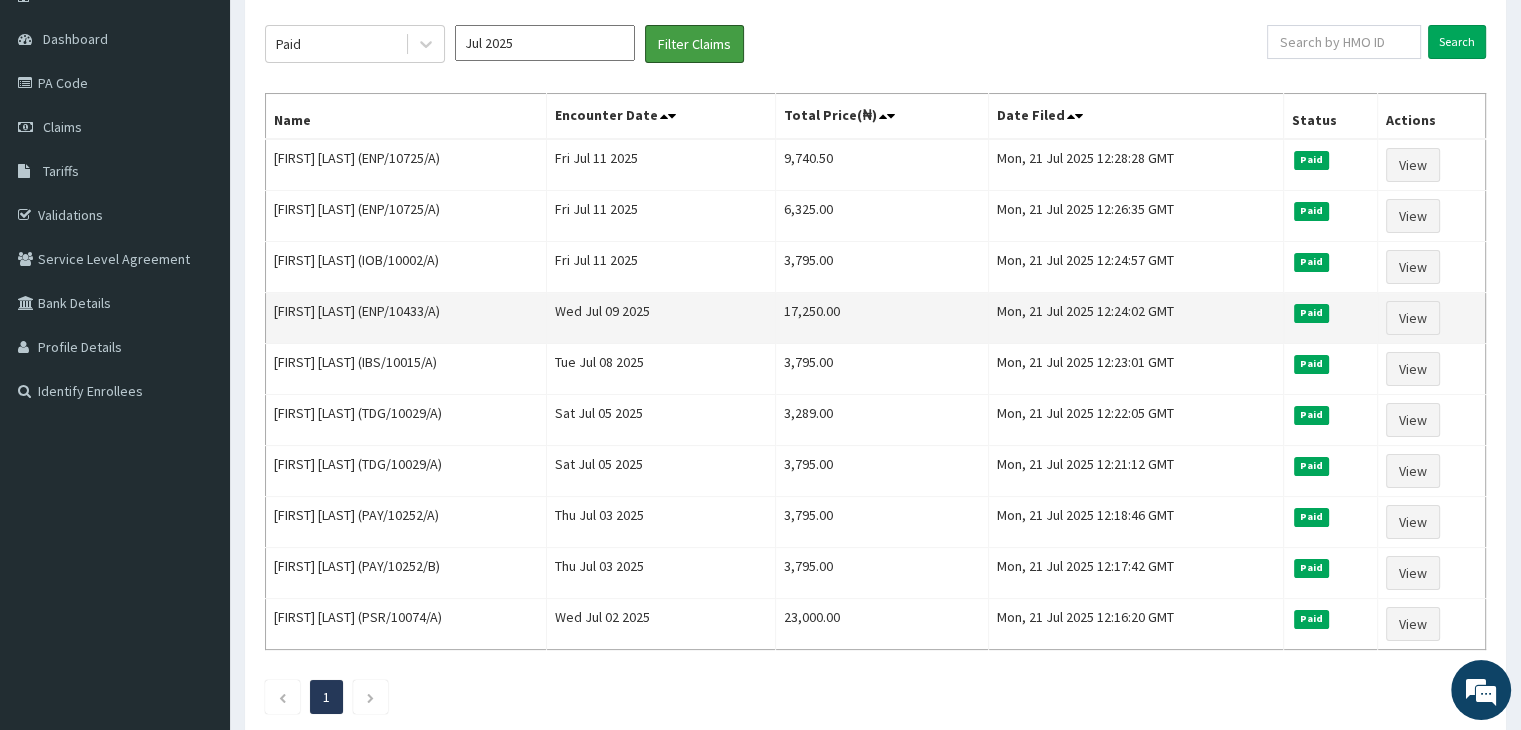 scroll, scrollTop: 224, scrollLeft: 0, axis: vertical 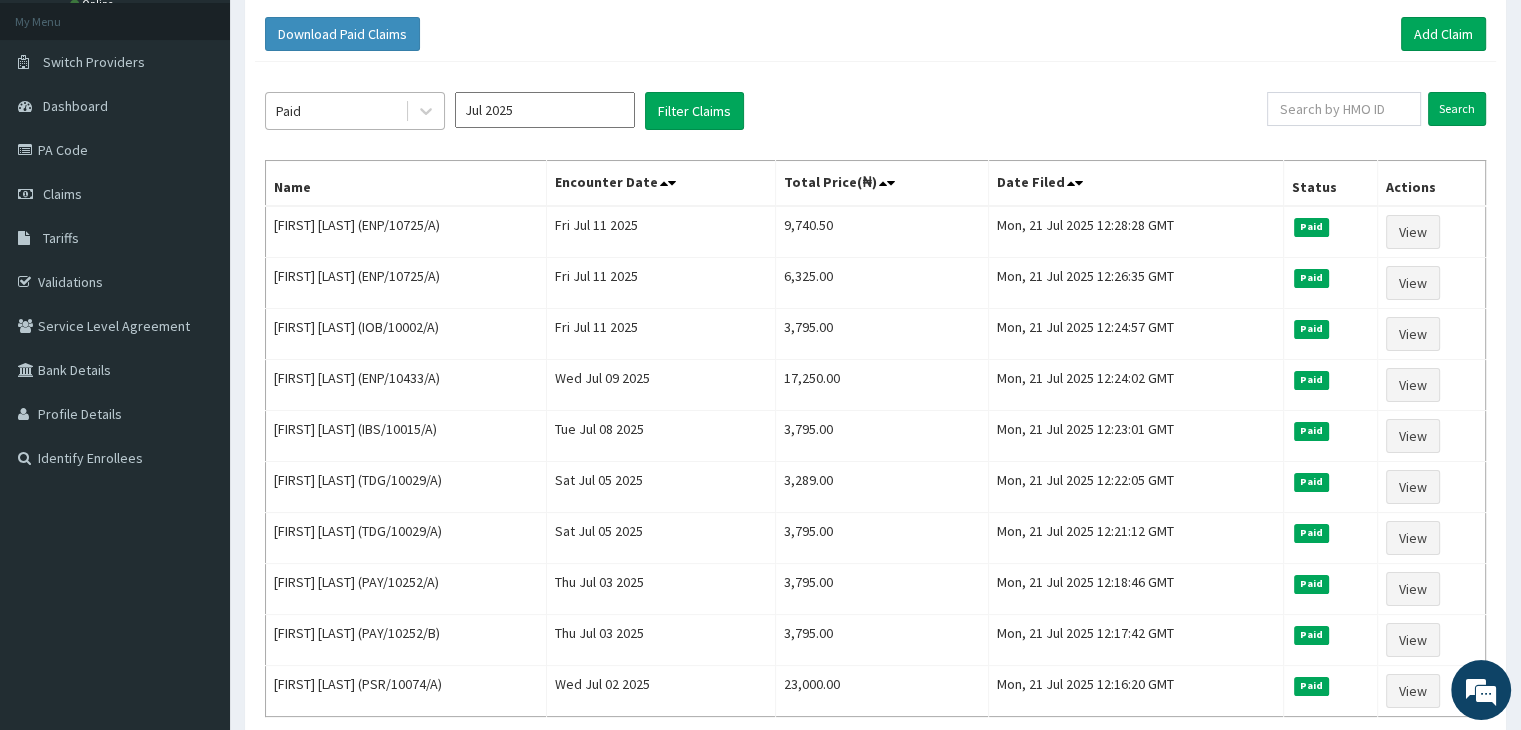 click on "Paid" at bounding box center (335, 111) 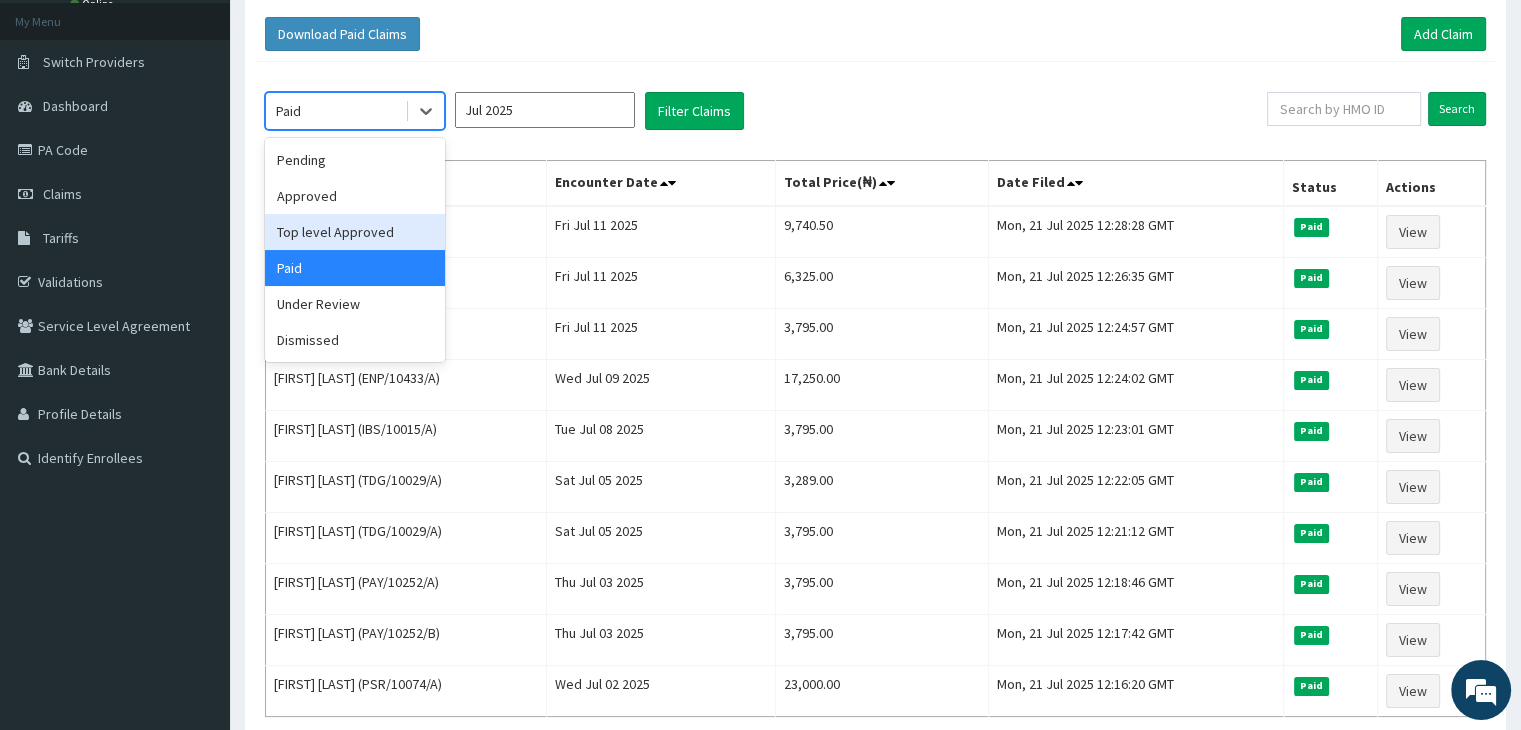 click on "Top level Approved" at bounding box center (355, 232) 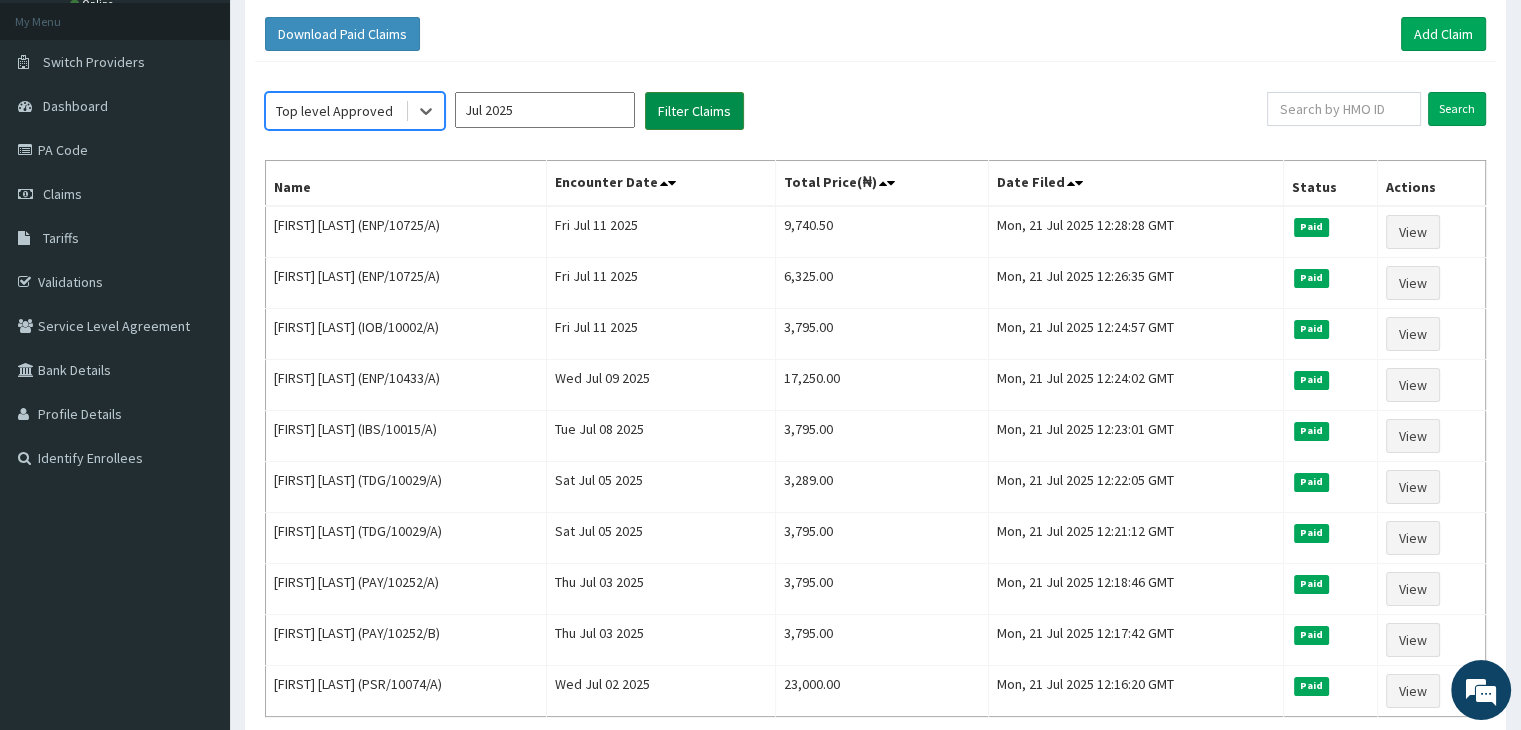 click on "Filter Claims" at bounding box center [694, 111] 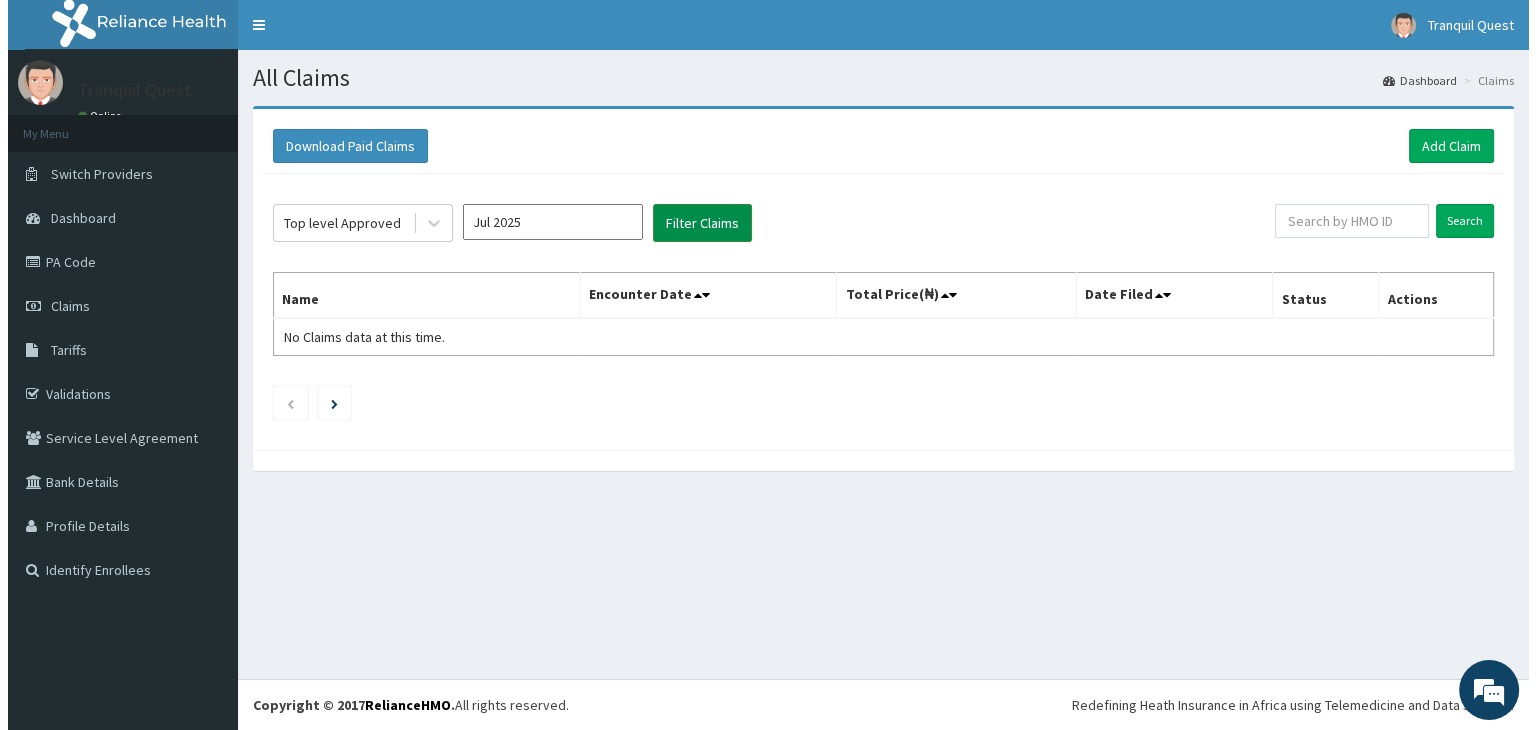 scroll, scrollTop: 0, scrollLeft: 0, axis: both 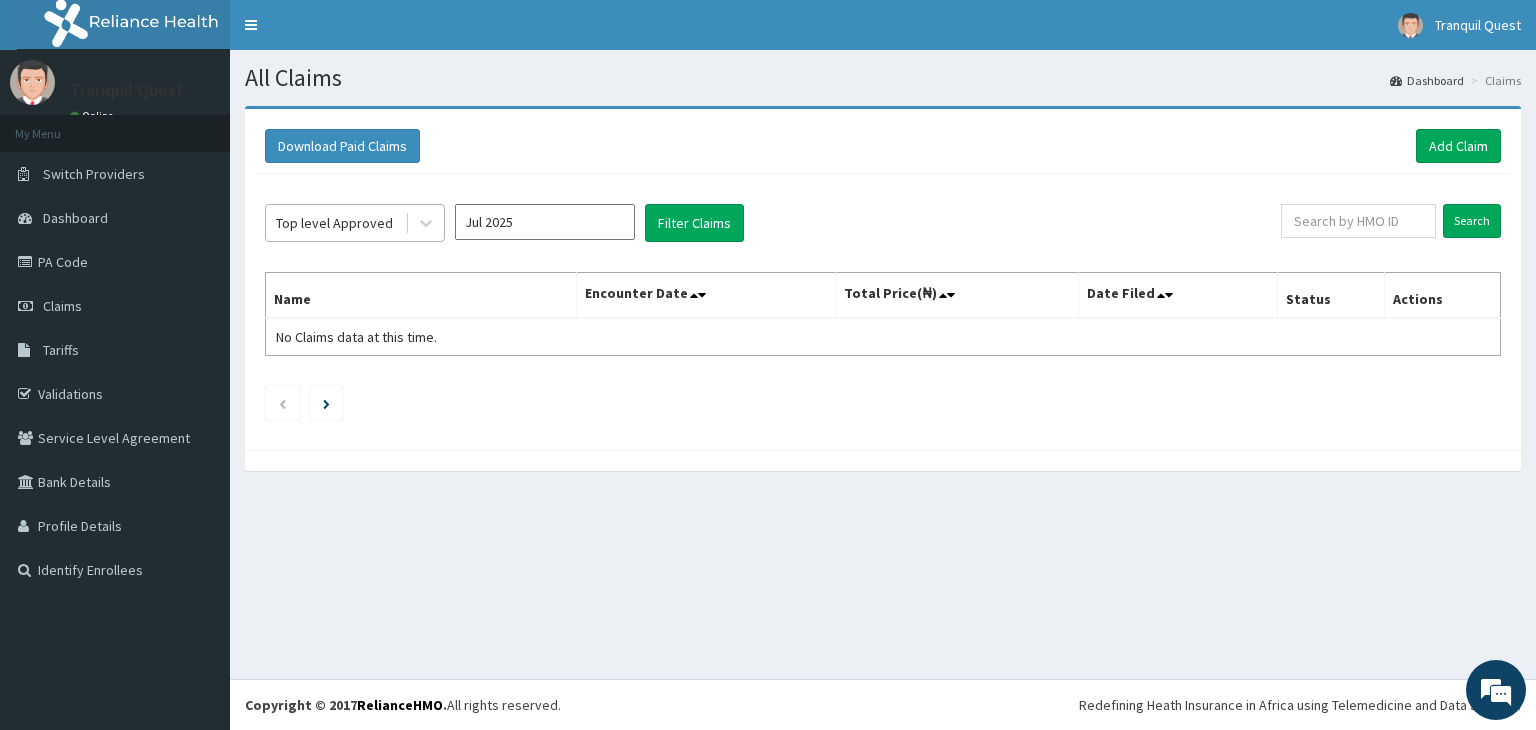 click on "Top level Approved" at bounding box center [334, 223] 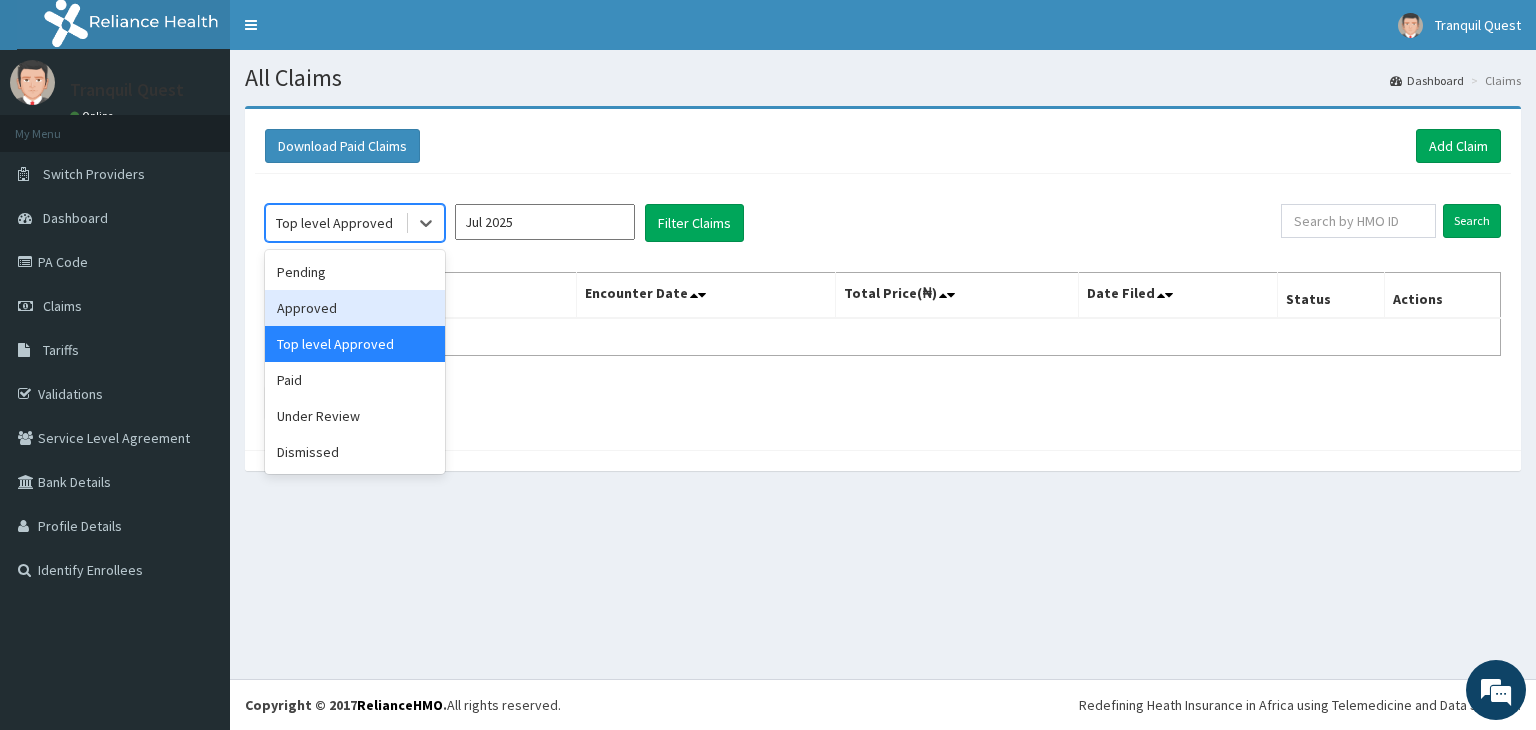click on "Approved" at bounding box center [355, 308] 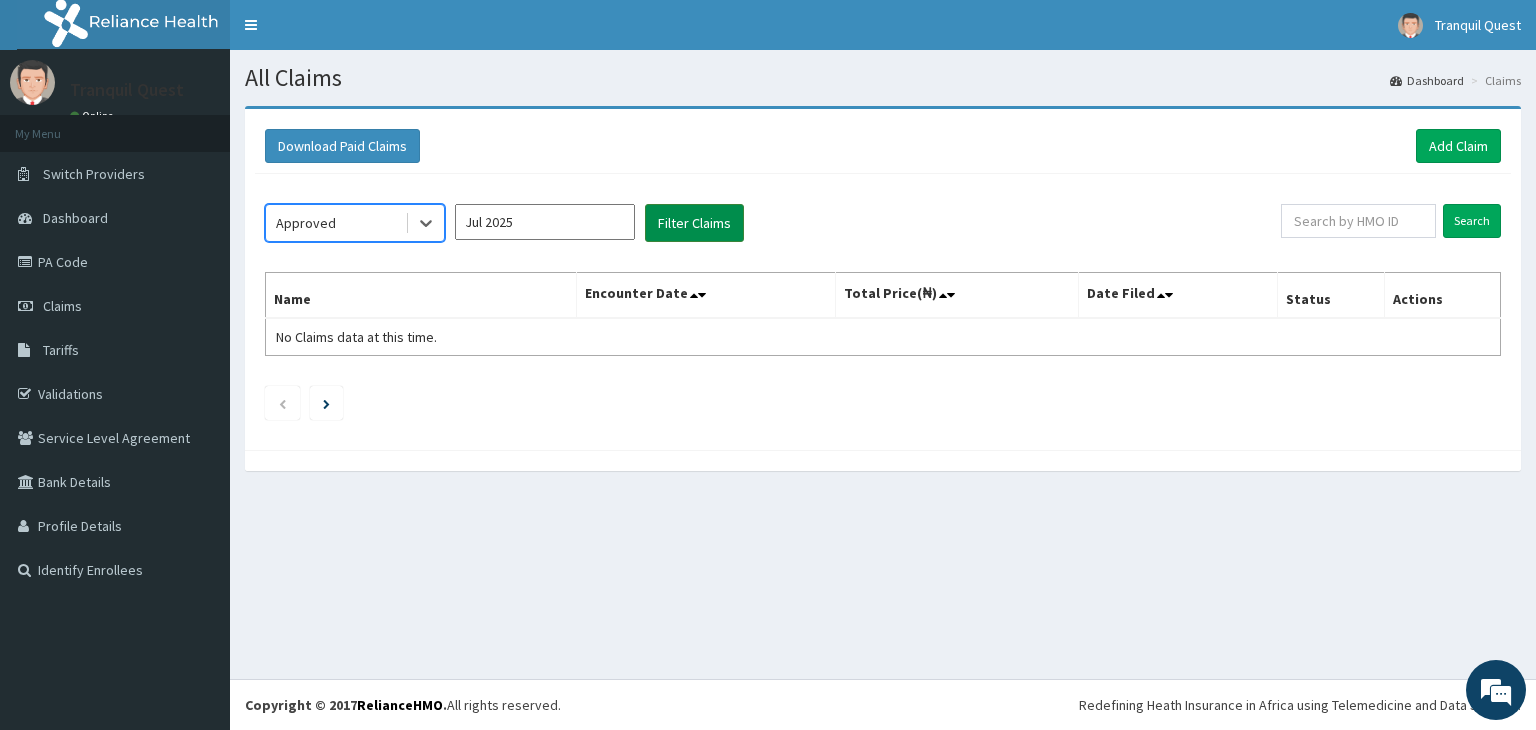 click on "Filter Claims" at bounding box center (694, 223) 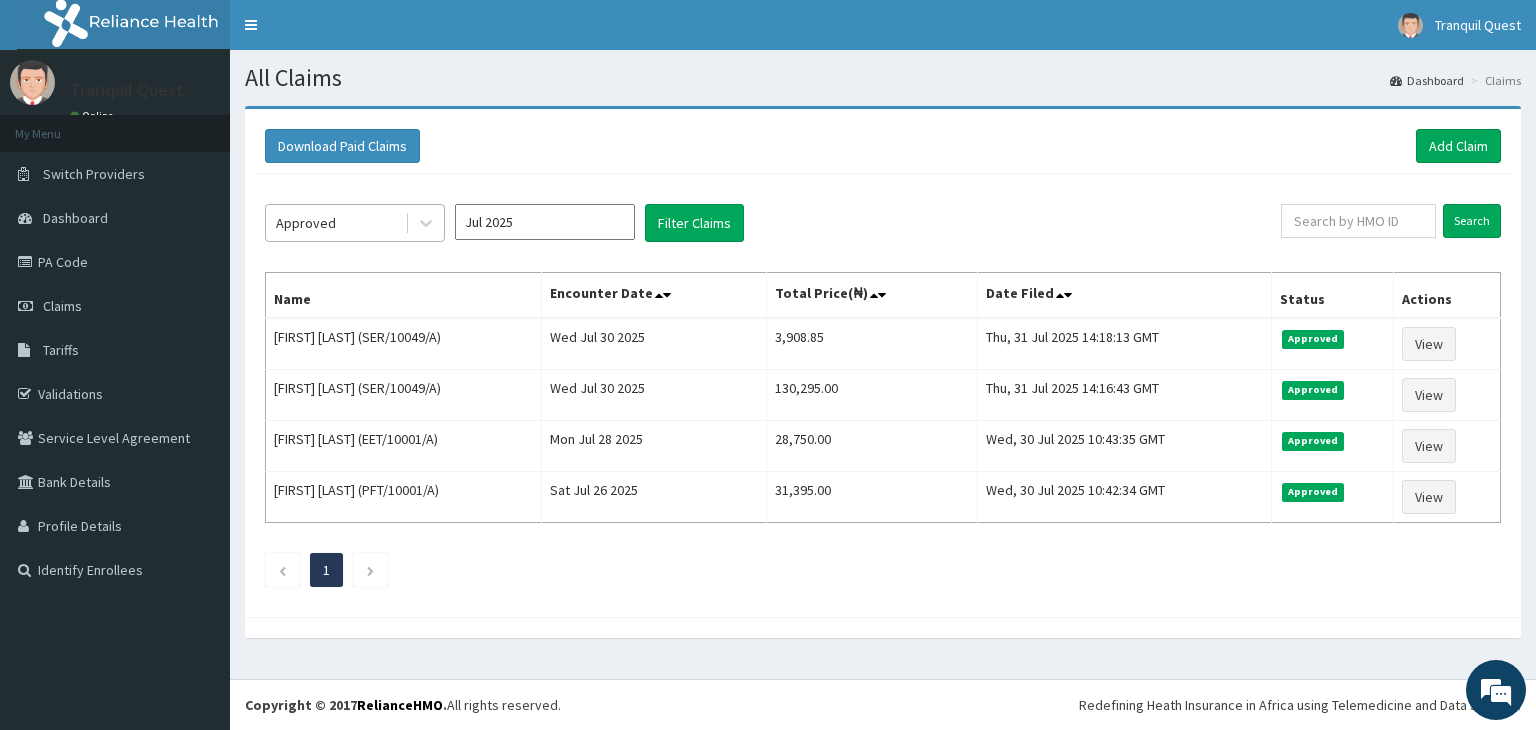 click on "Approved" at bounding box center (335, 223) 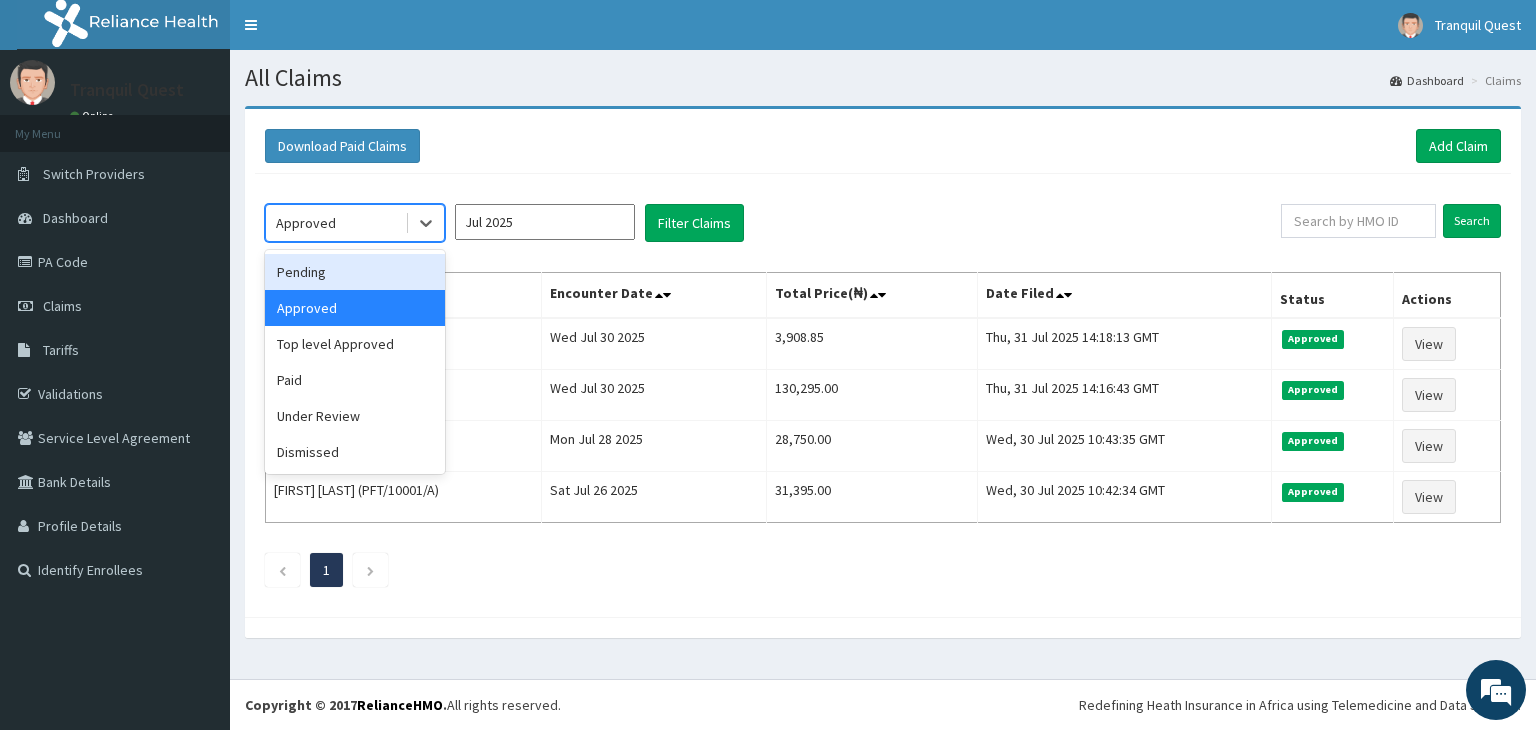 click on "Pending" at bounding box center [355, 272] 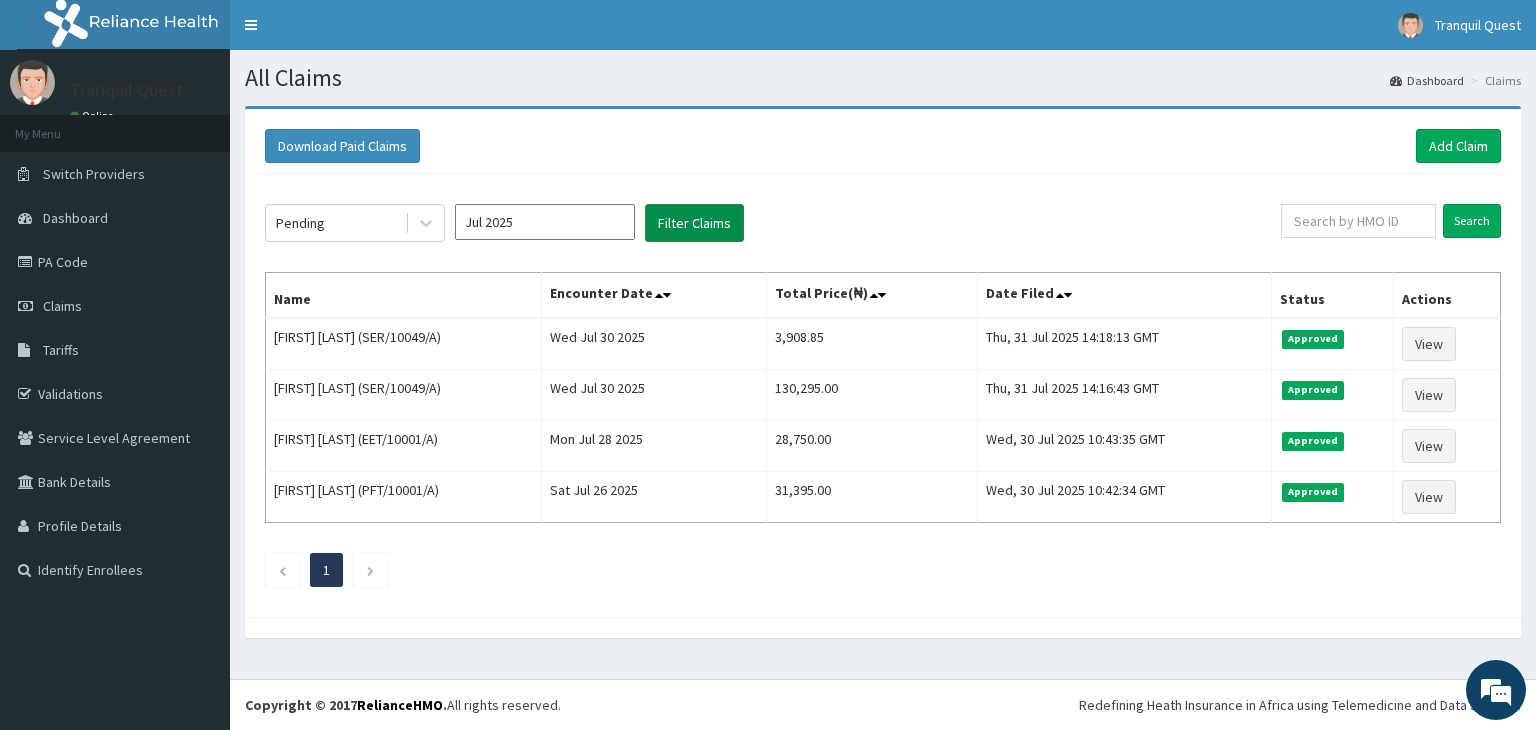 click on "Filter Claims" at bounding box center (694, 223) 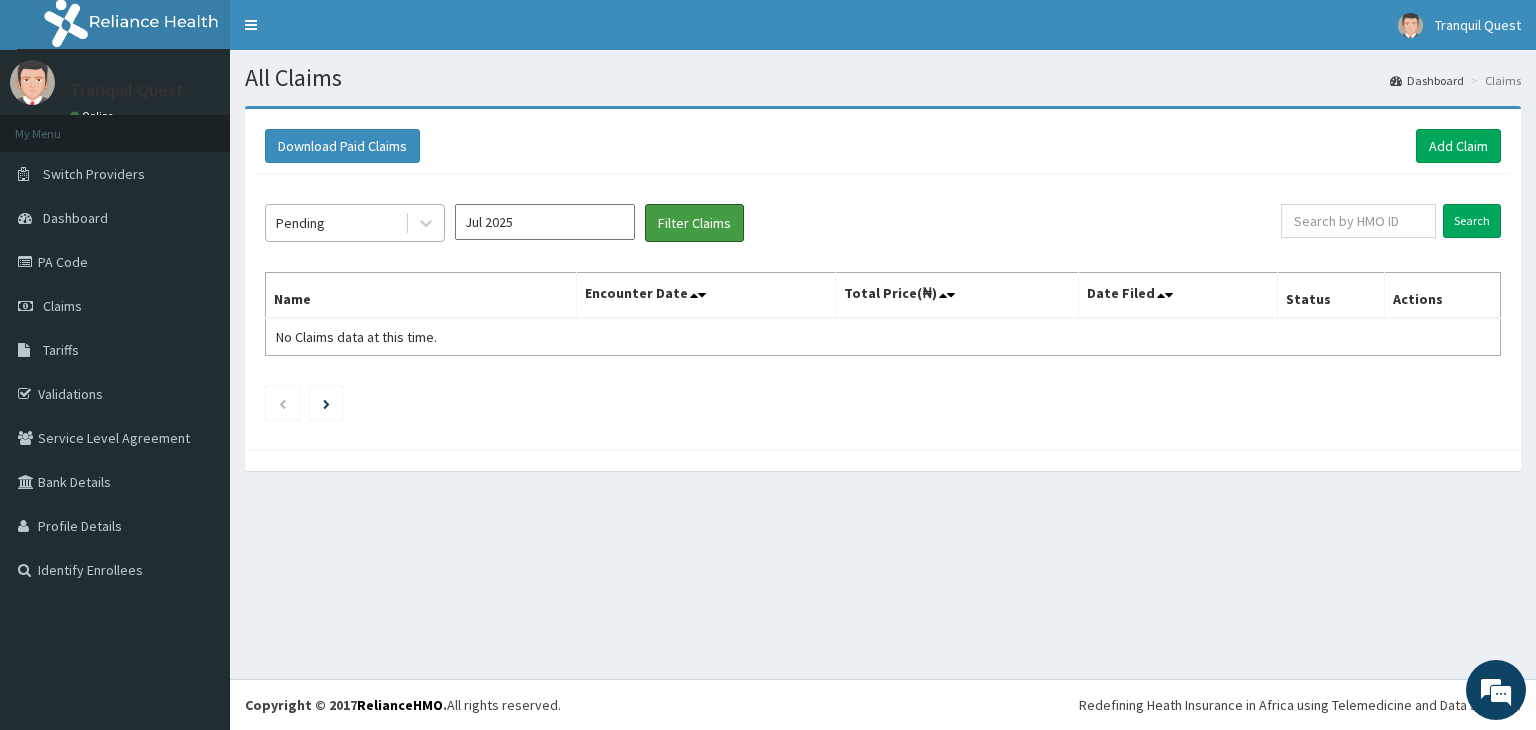 type 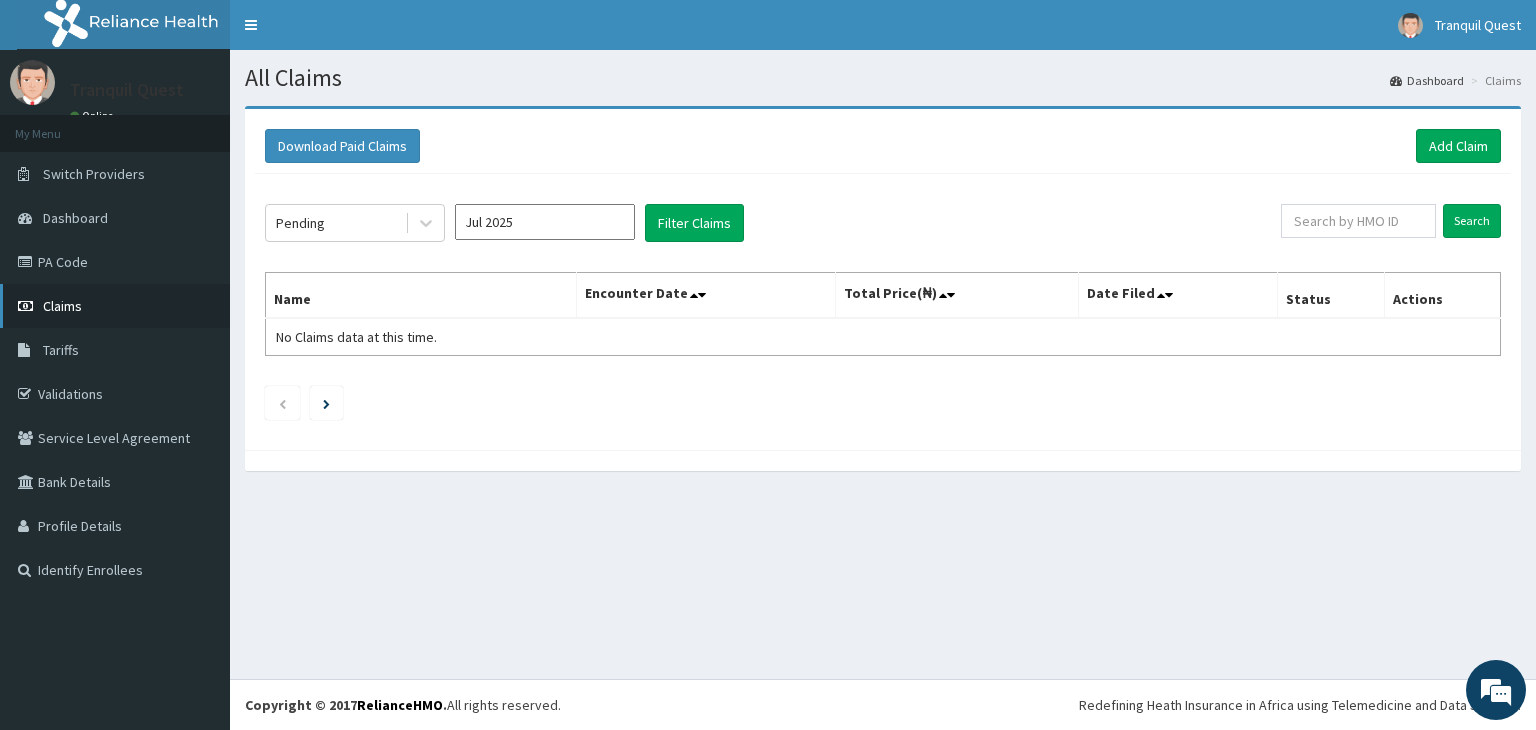 click on "Claims" at bounding box center [62, 306] 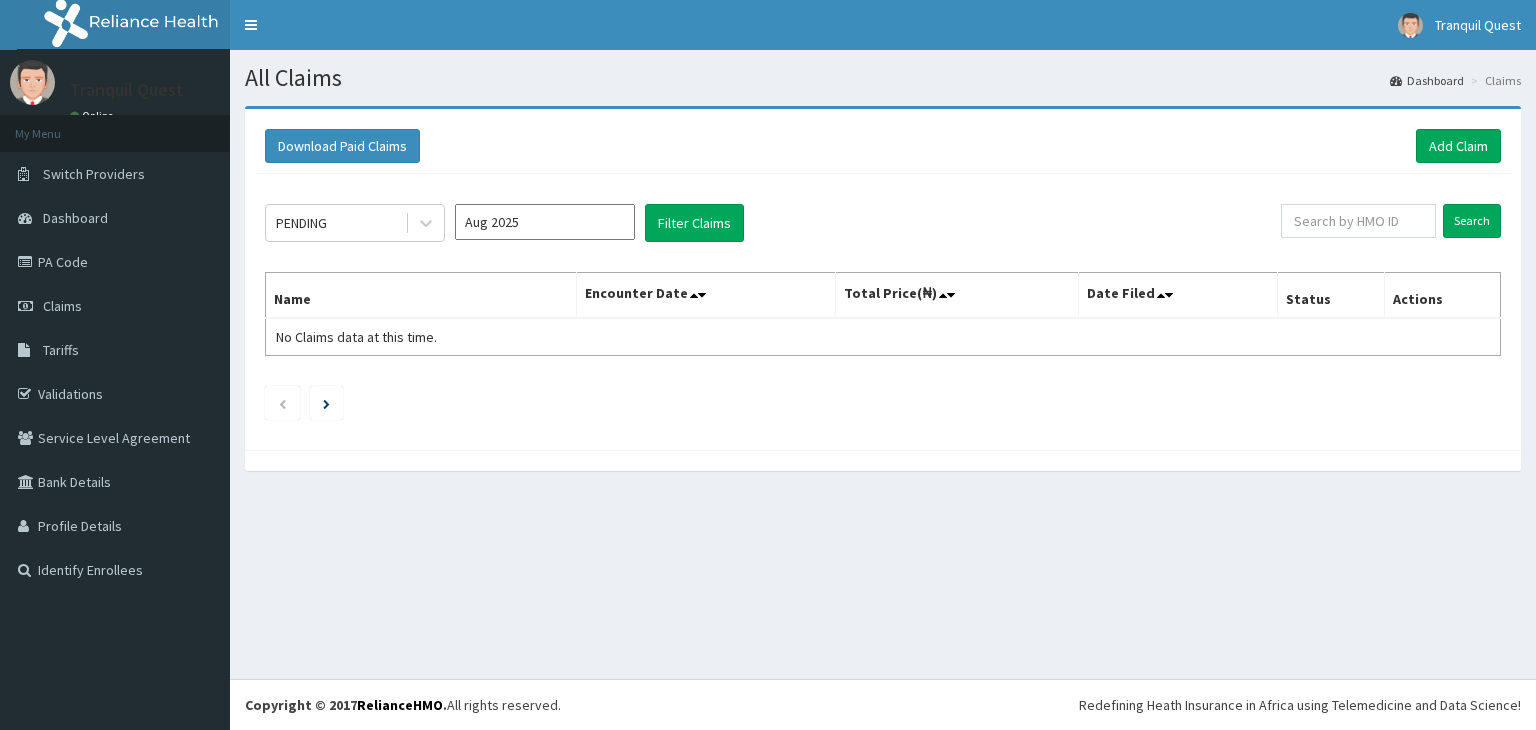 scroll, scrollTop: 0, scrollLeft: 0, axis: both 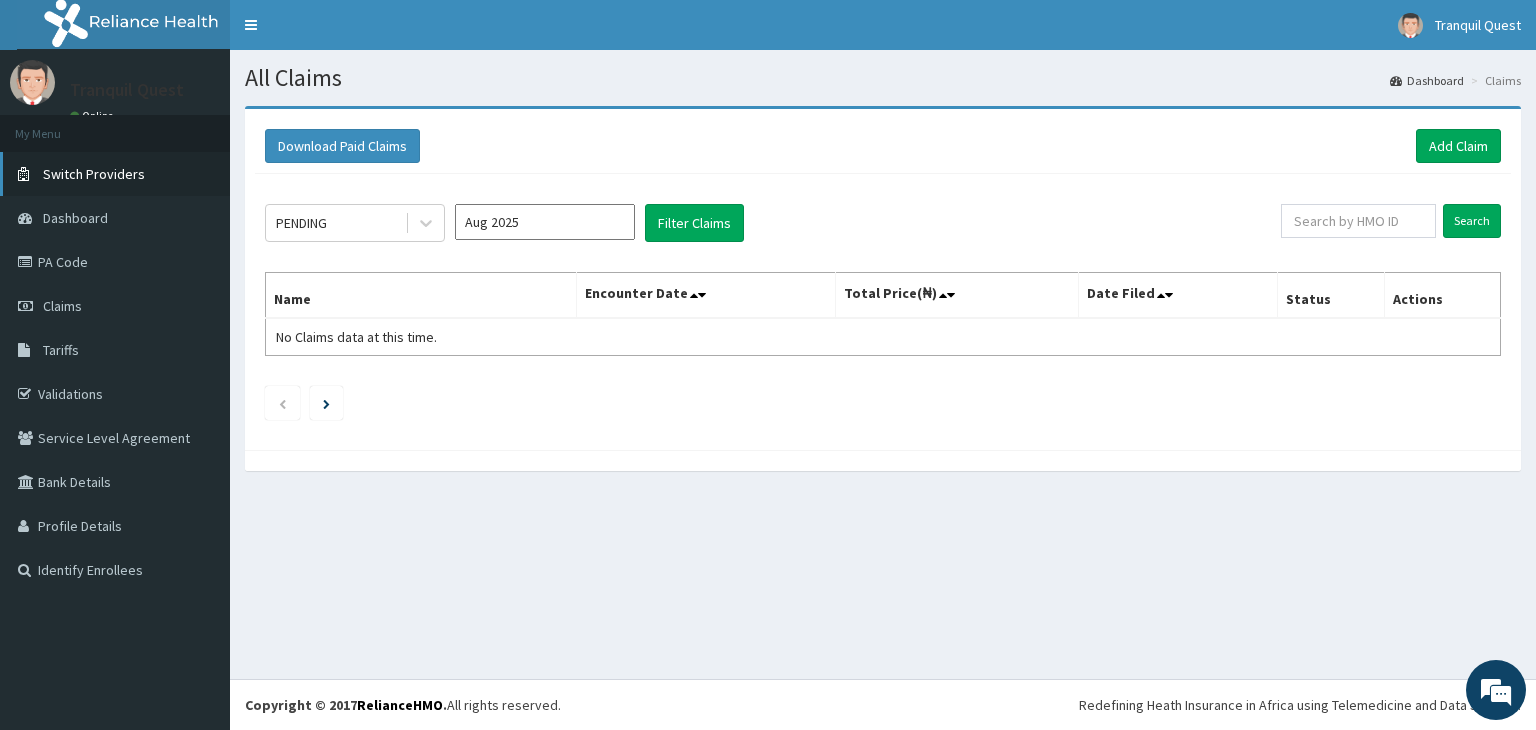 click on "Switch Providers" at bounding box center [94, 174] 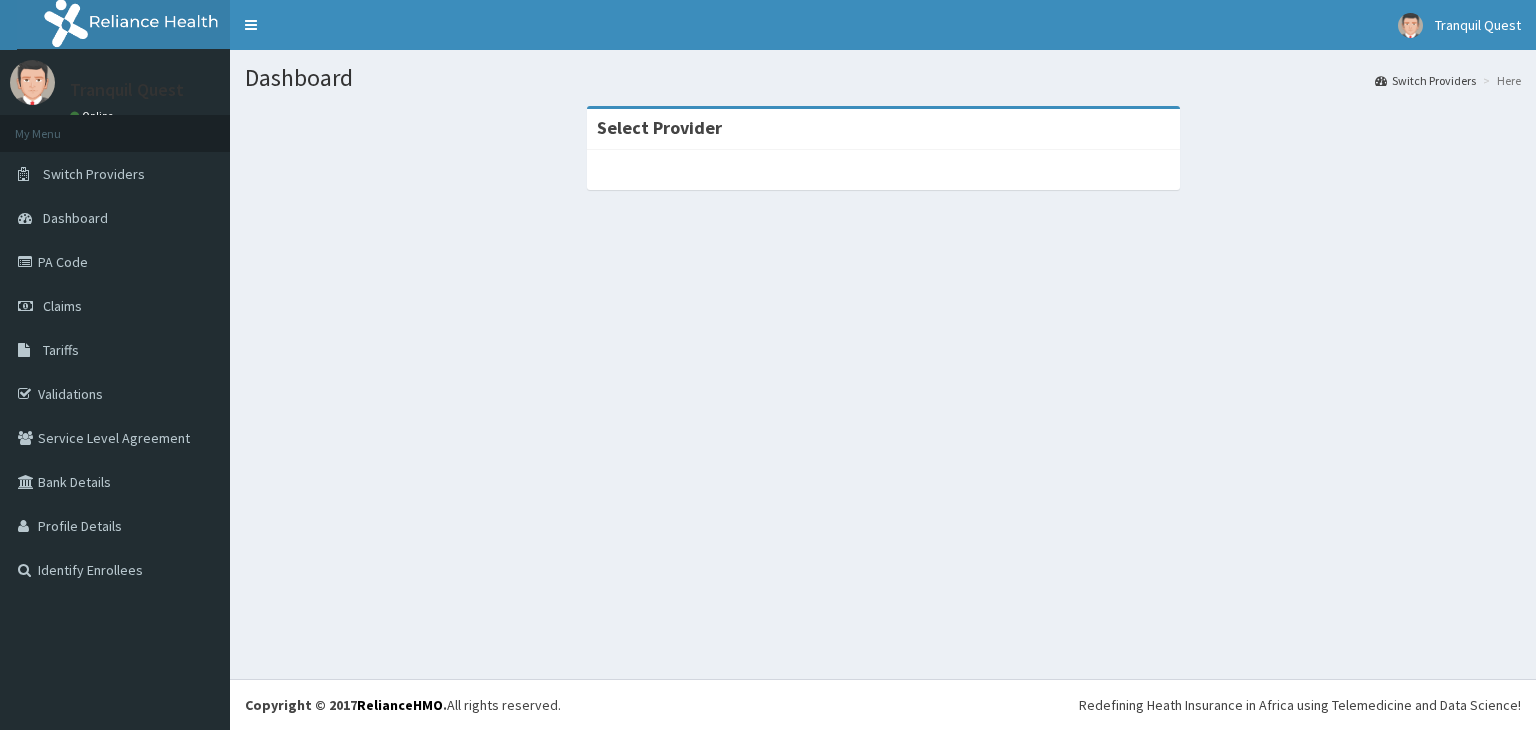 scroll, scrollTop: 0, scrollLeft: 0, axis: both 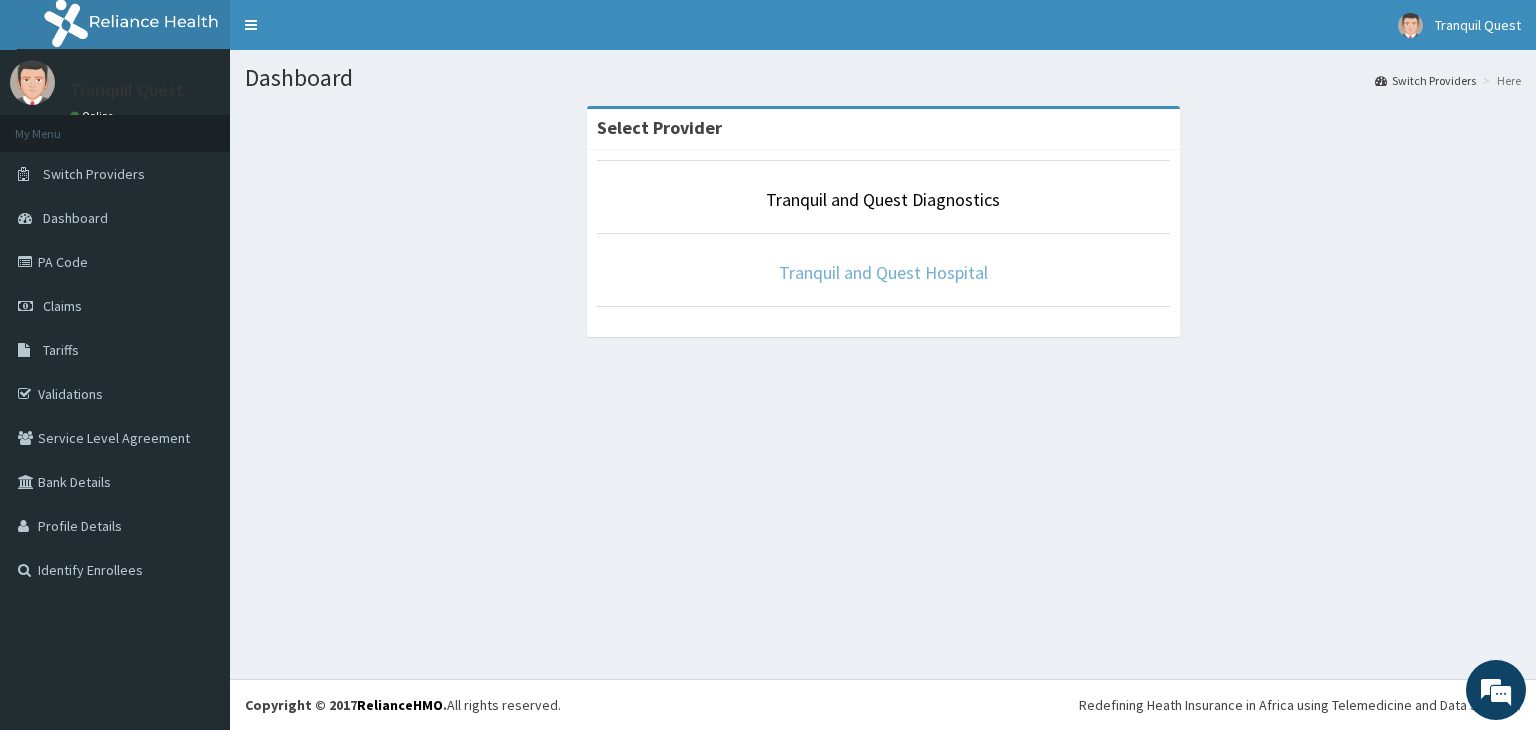 click on "Tranquil and Quest Hospital" at bounding box center (883, 272) 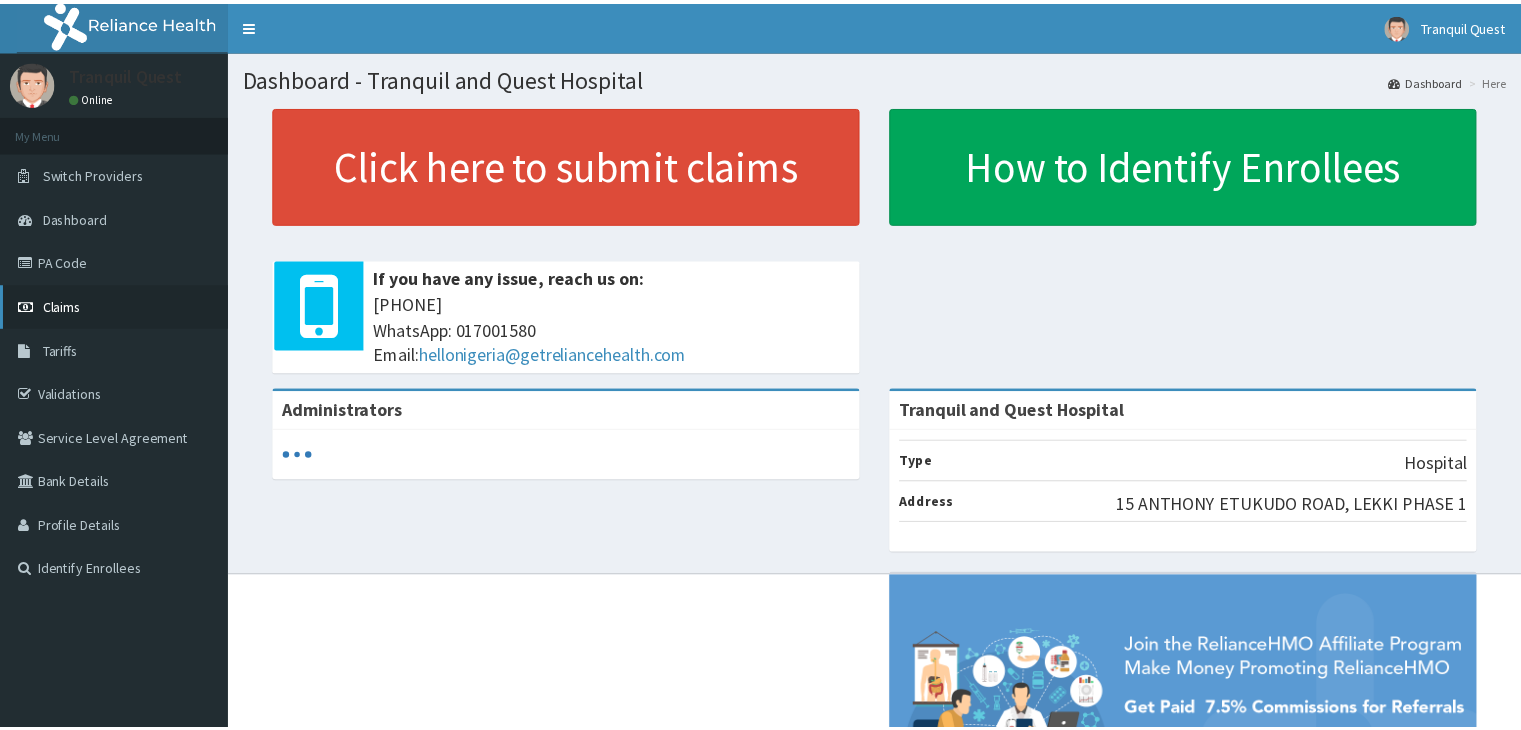 scroll, scrollTop: 0, scrollLeft: 0, axis: both 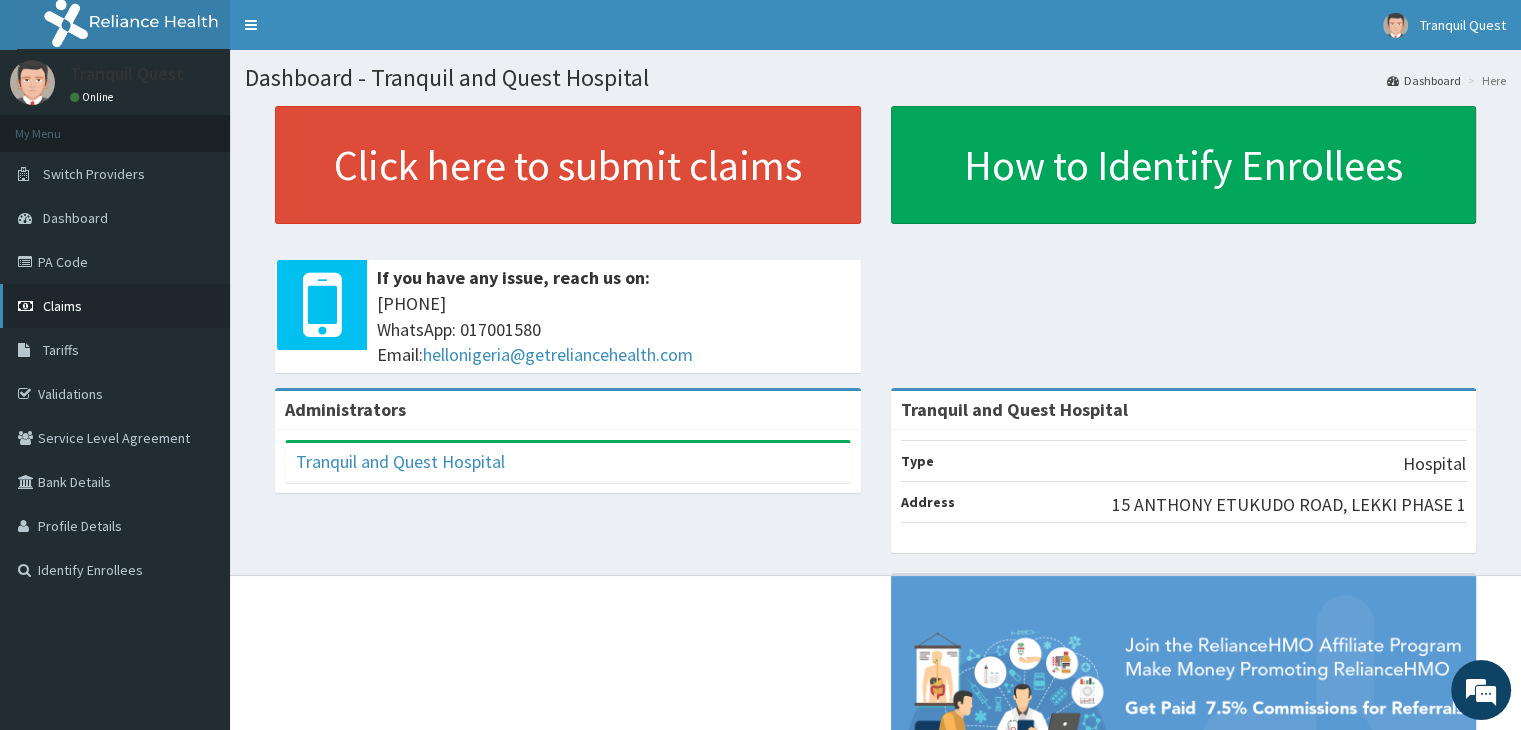 click on "Claims" at bounding box center [115, 306] 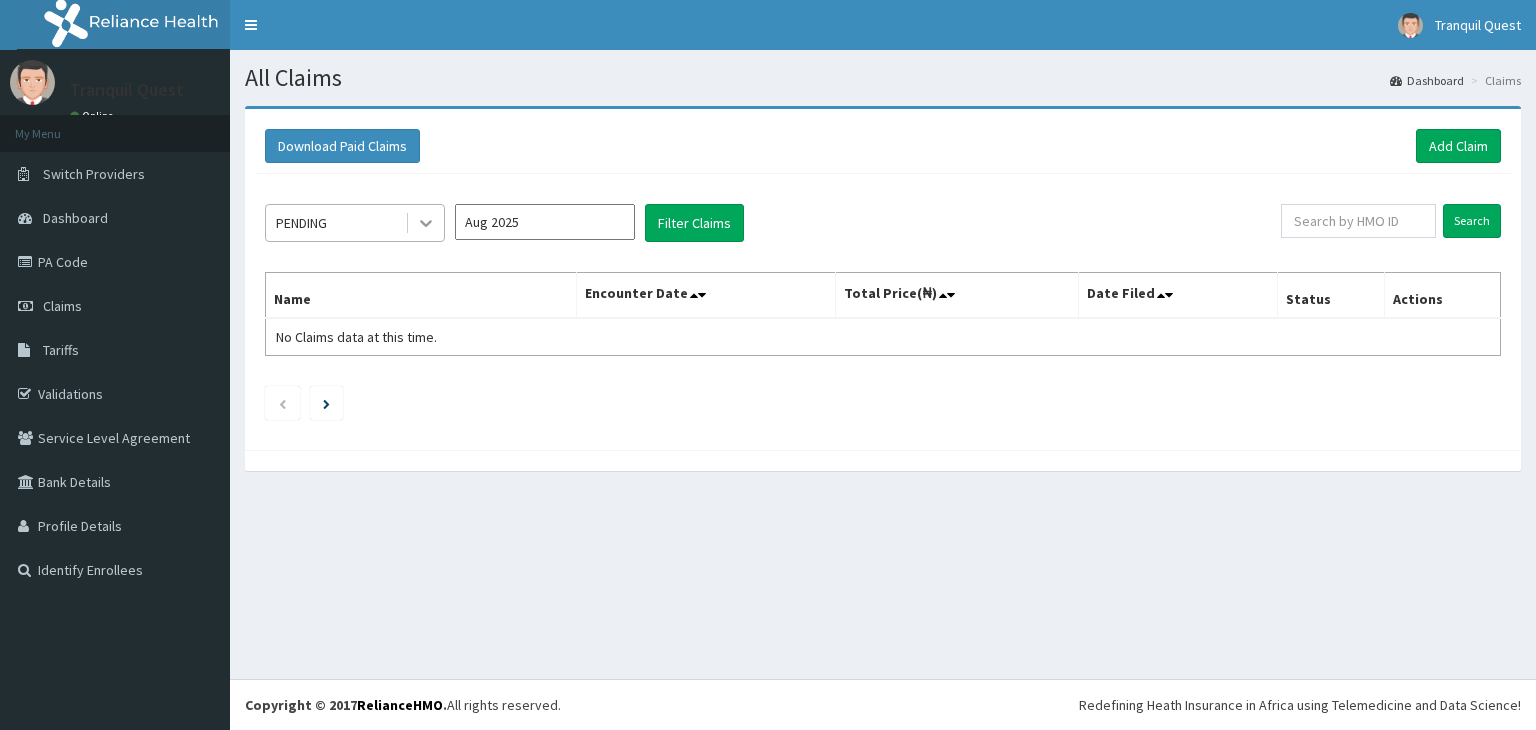 scroll, scrollTop: 0, scrollLeft: 0, axis: both 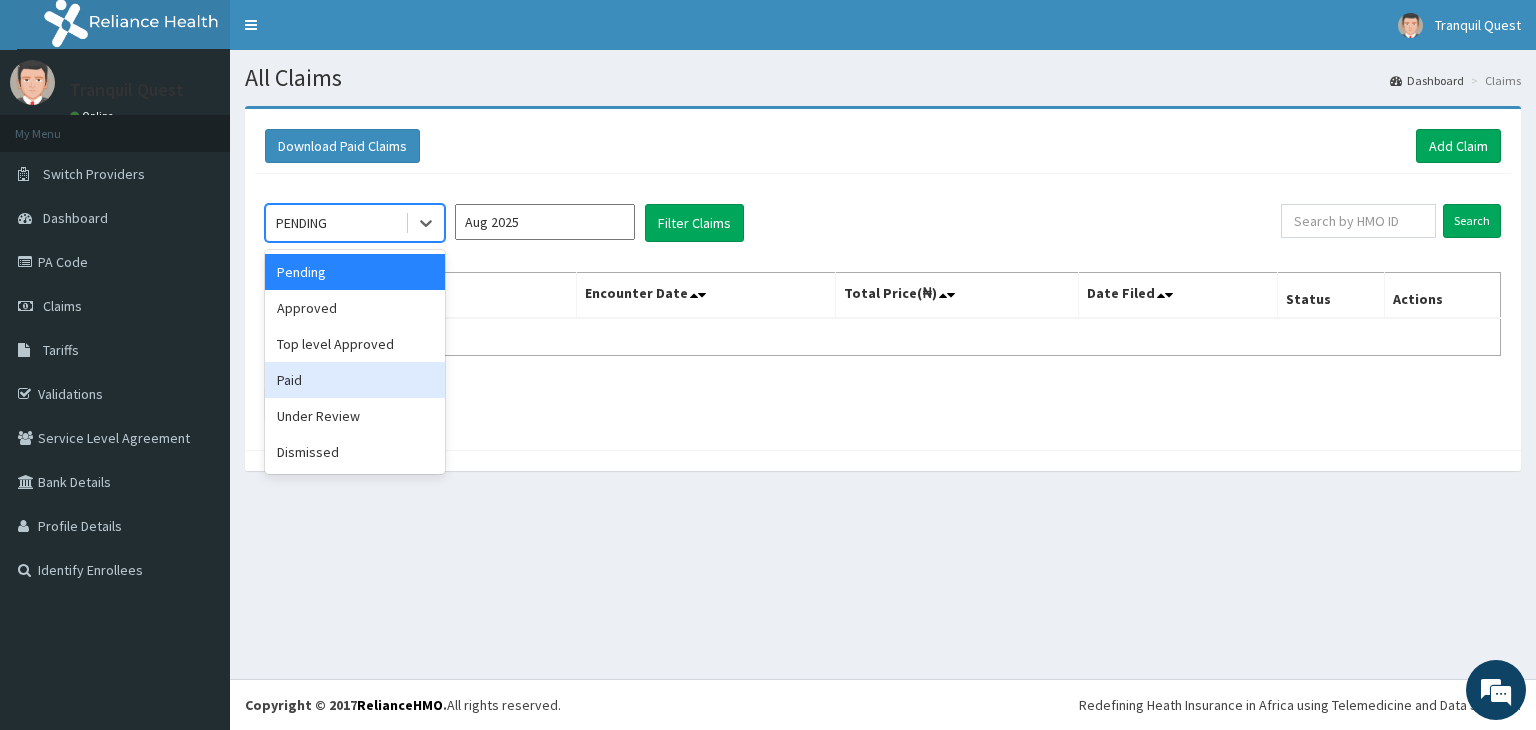 click on "Paid" at bounding box center [355, 380] 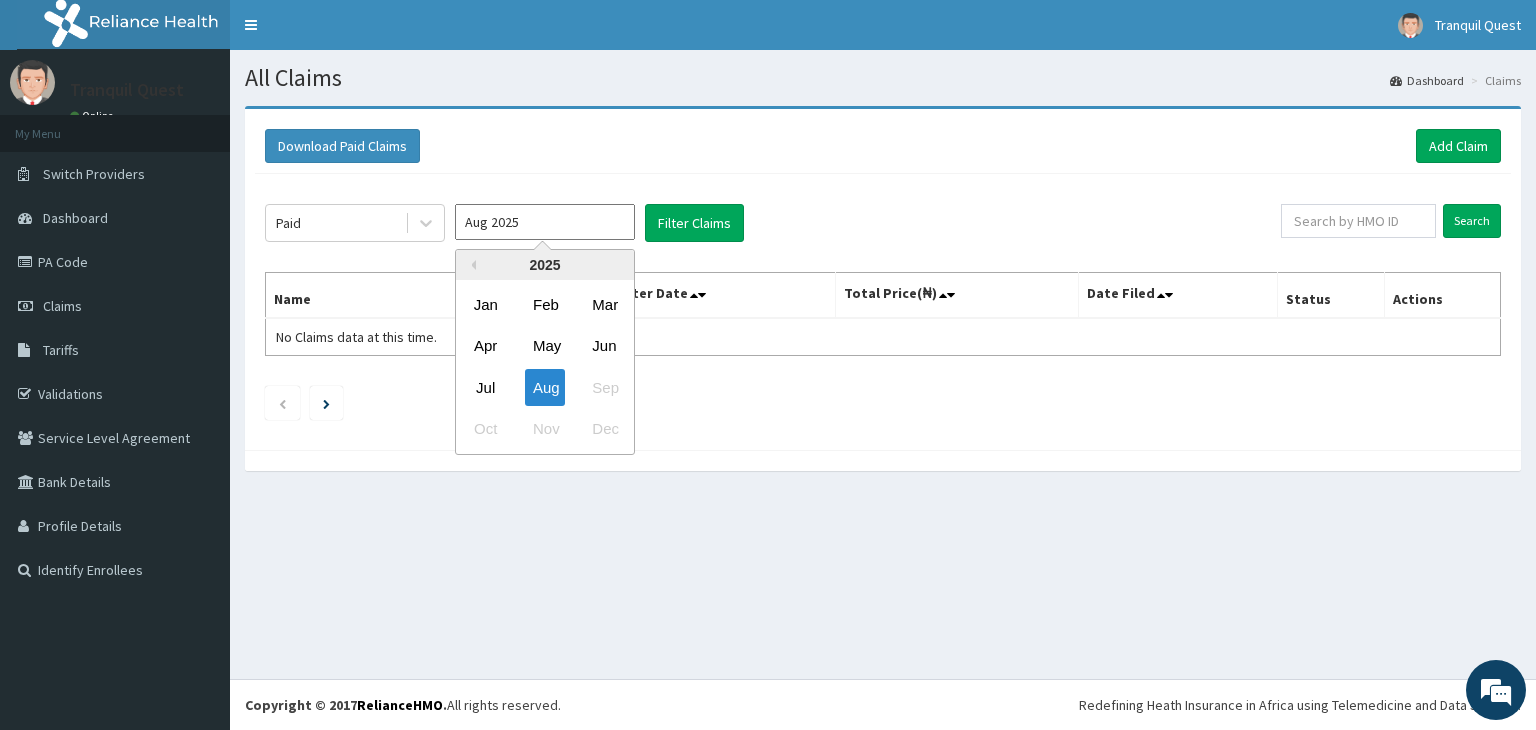 click on "Aug 2025" at bounding box center (545, 222) 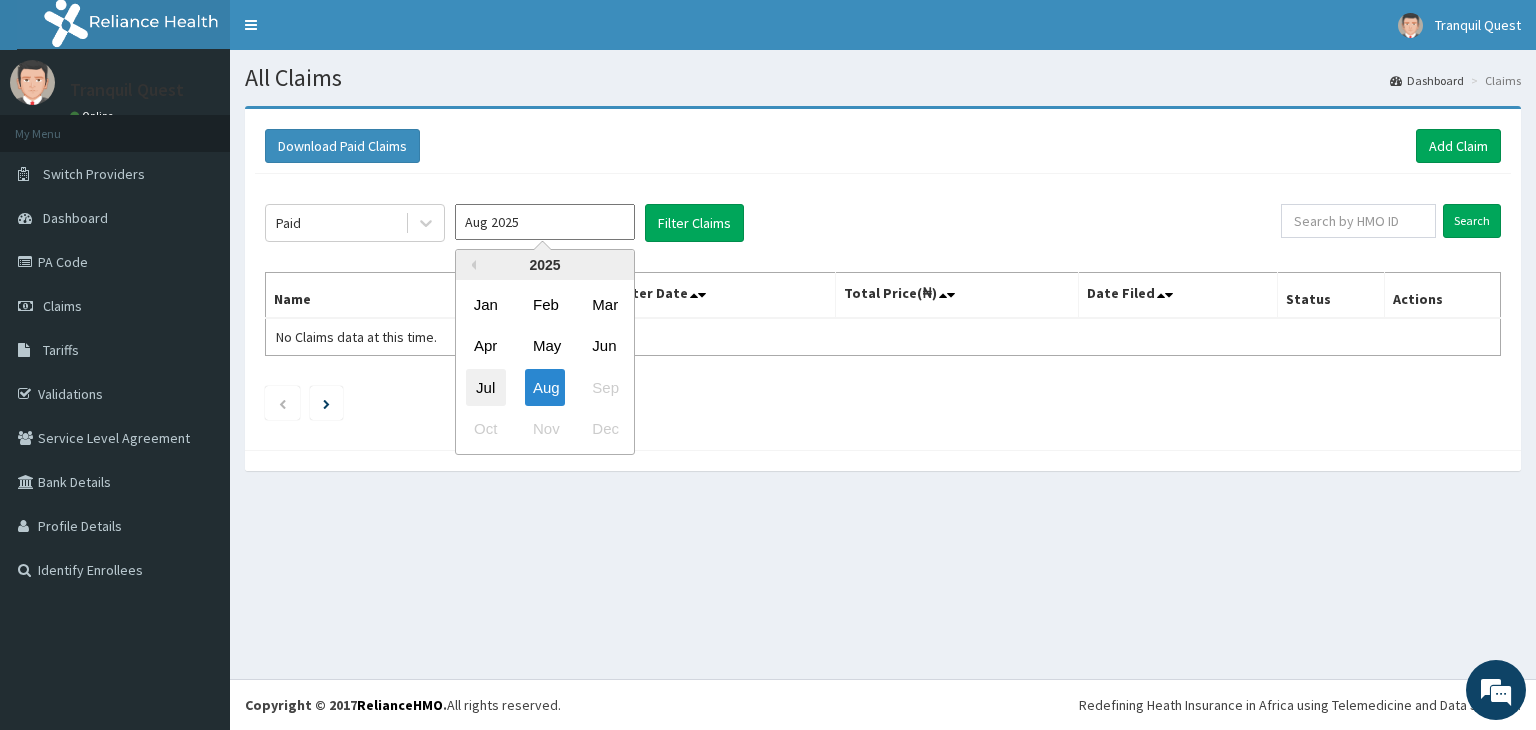 click on "Jul" at bounding box center (486, 387) 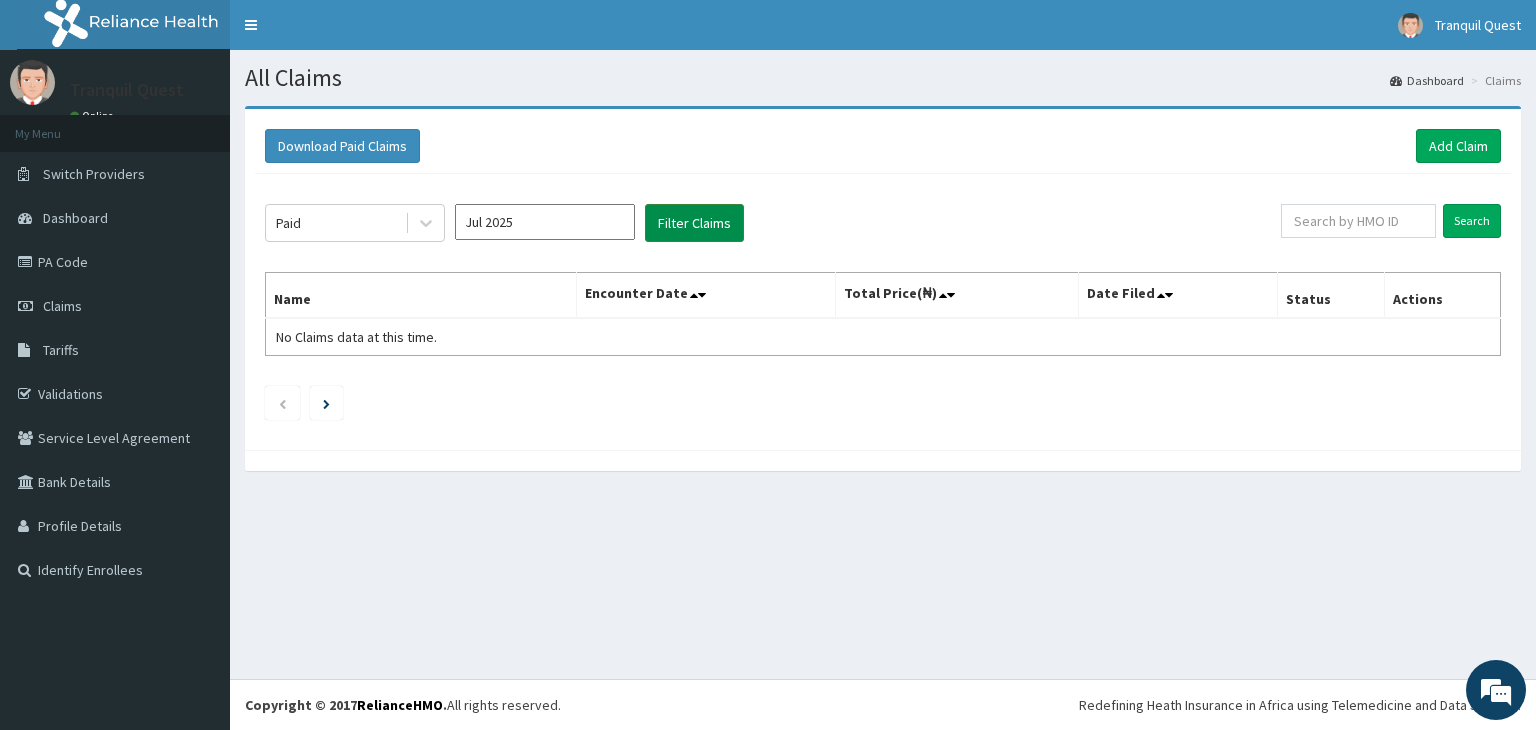 click on "Filter Claims" at bounding box center [694, 223] 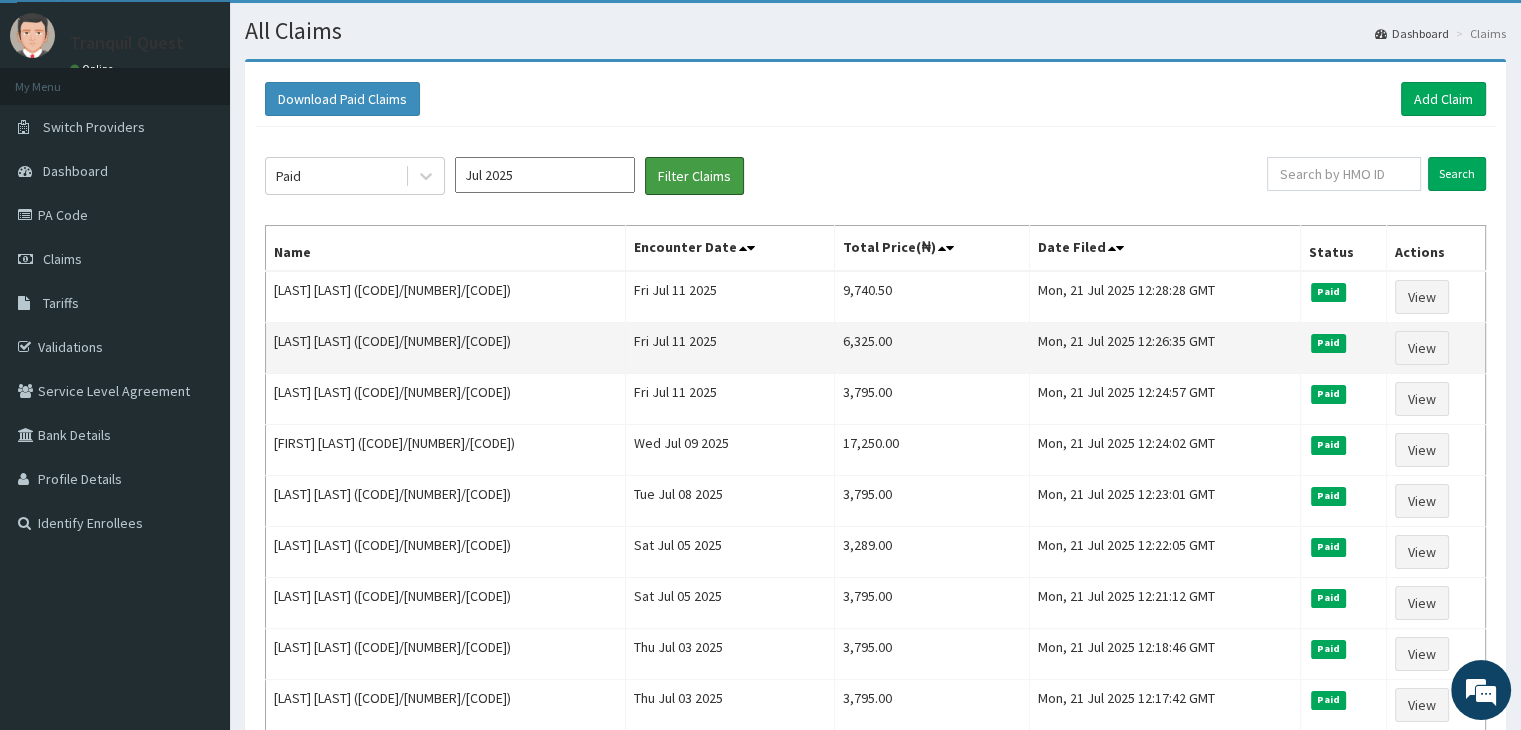 scroll, scrollTop: 30, scrollLeft: 0, axis: vertical 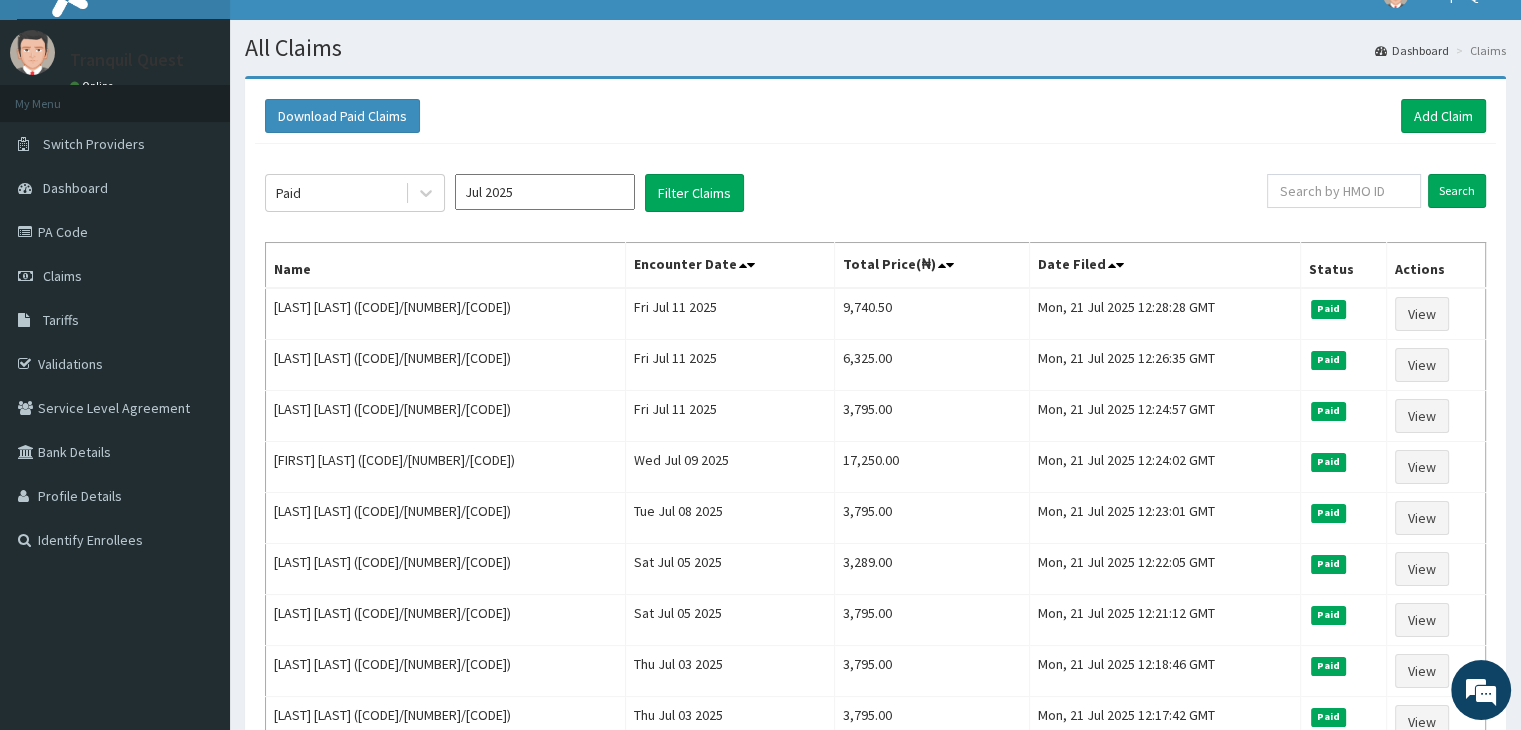drag, startPoint x: 496, startPoint y: 188, endPoint x: 496, endPoint y: 204, distance: 16 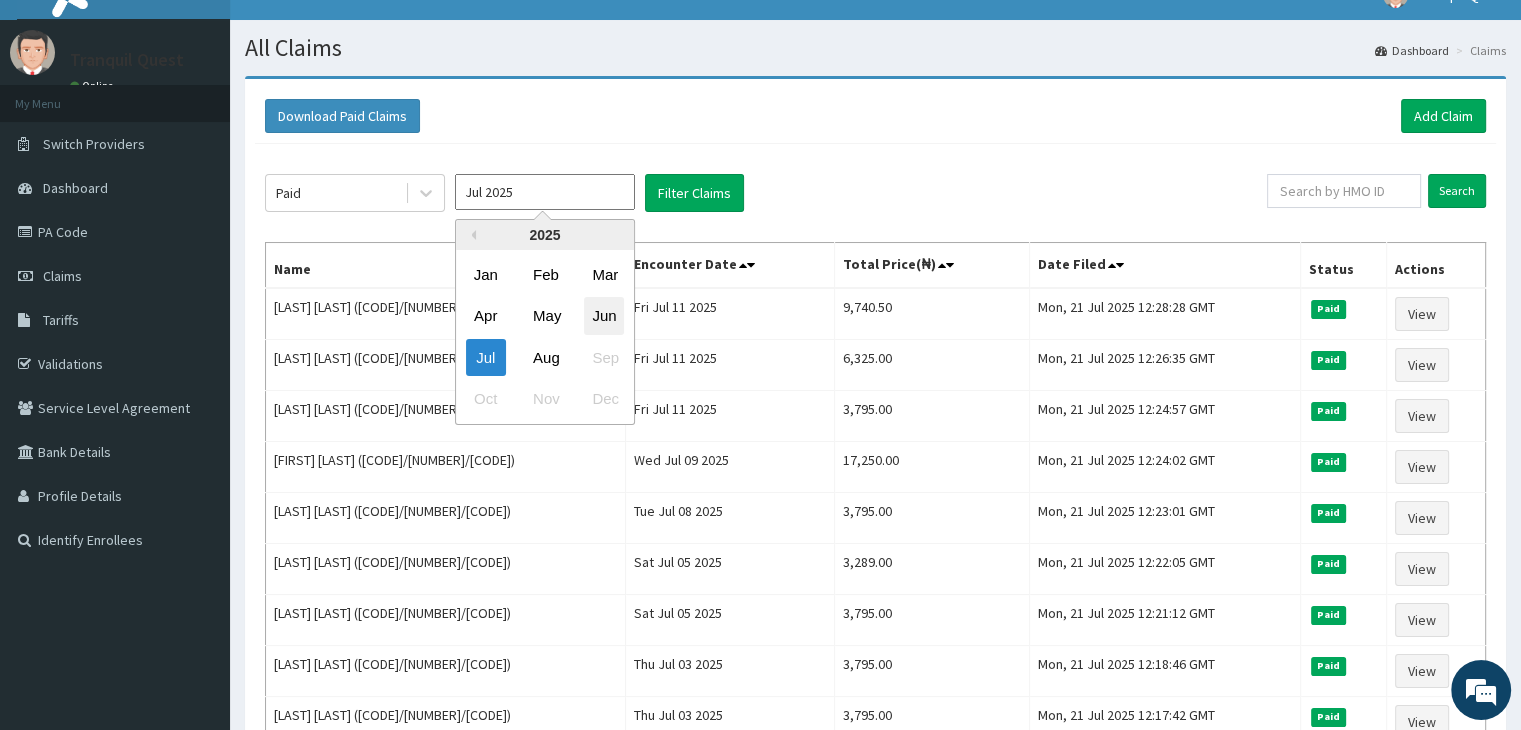 scroll, scrollTop: 0, scrollLeft: 0, axis: both 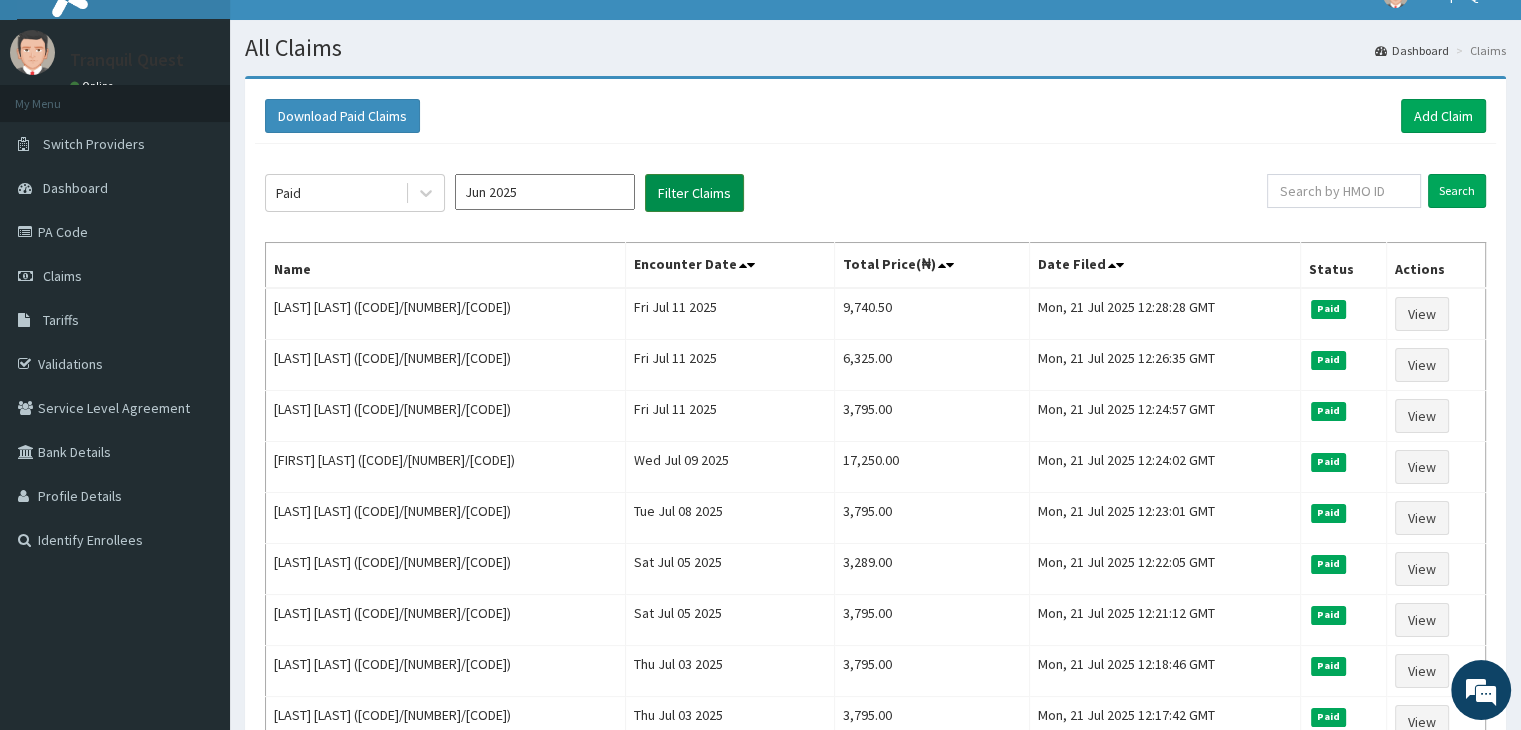 click on "Filter Claims" at bounding box center [694, 193] 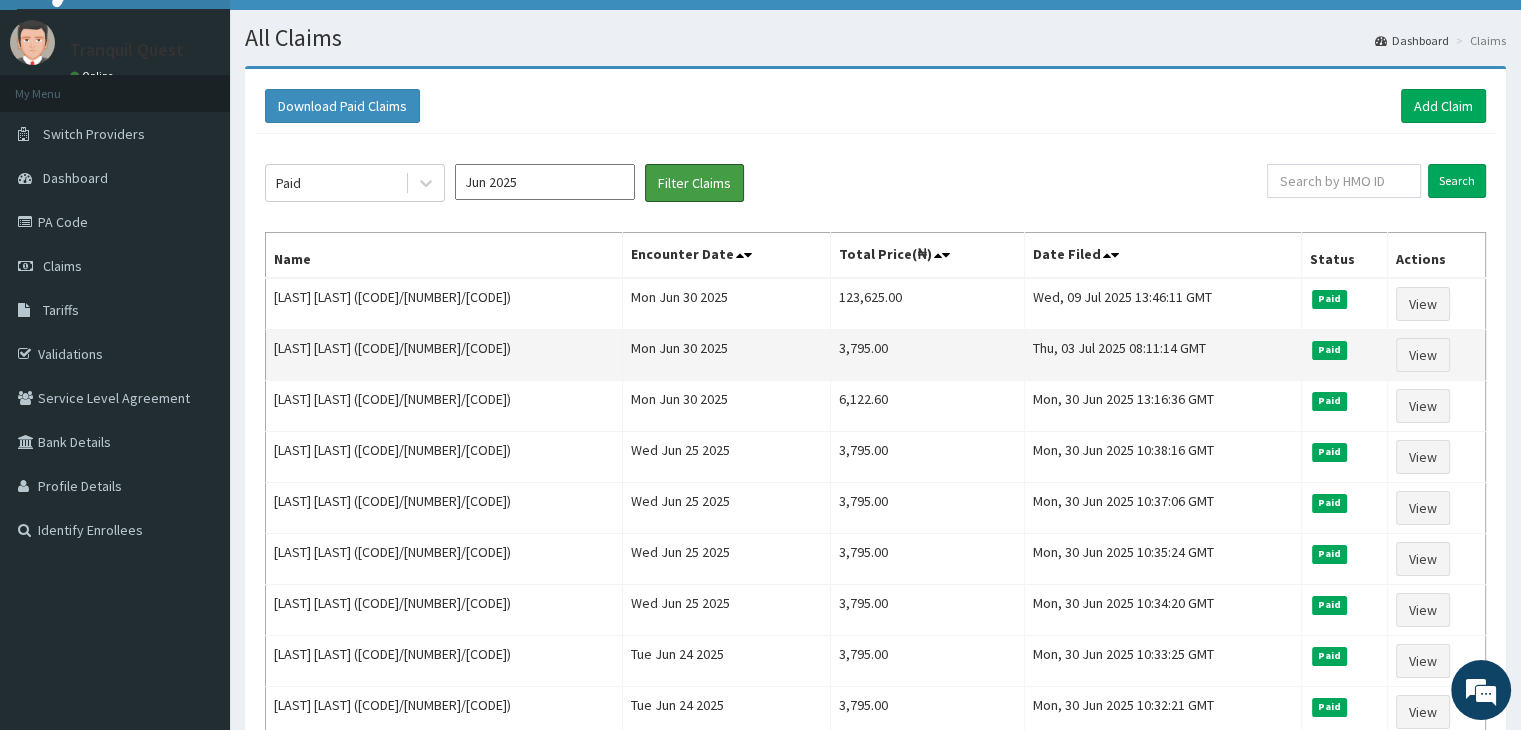 scroll, scrollTop: 42, scrollLeft: 0, axis: vertical 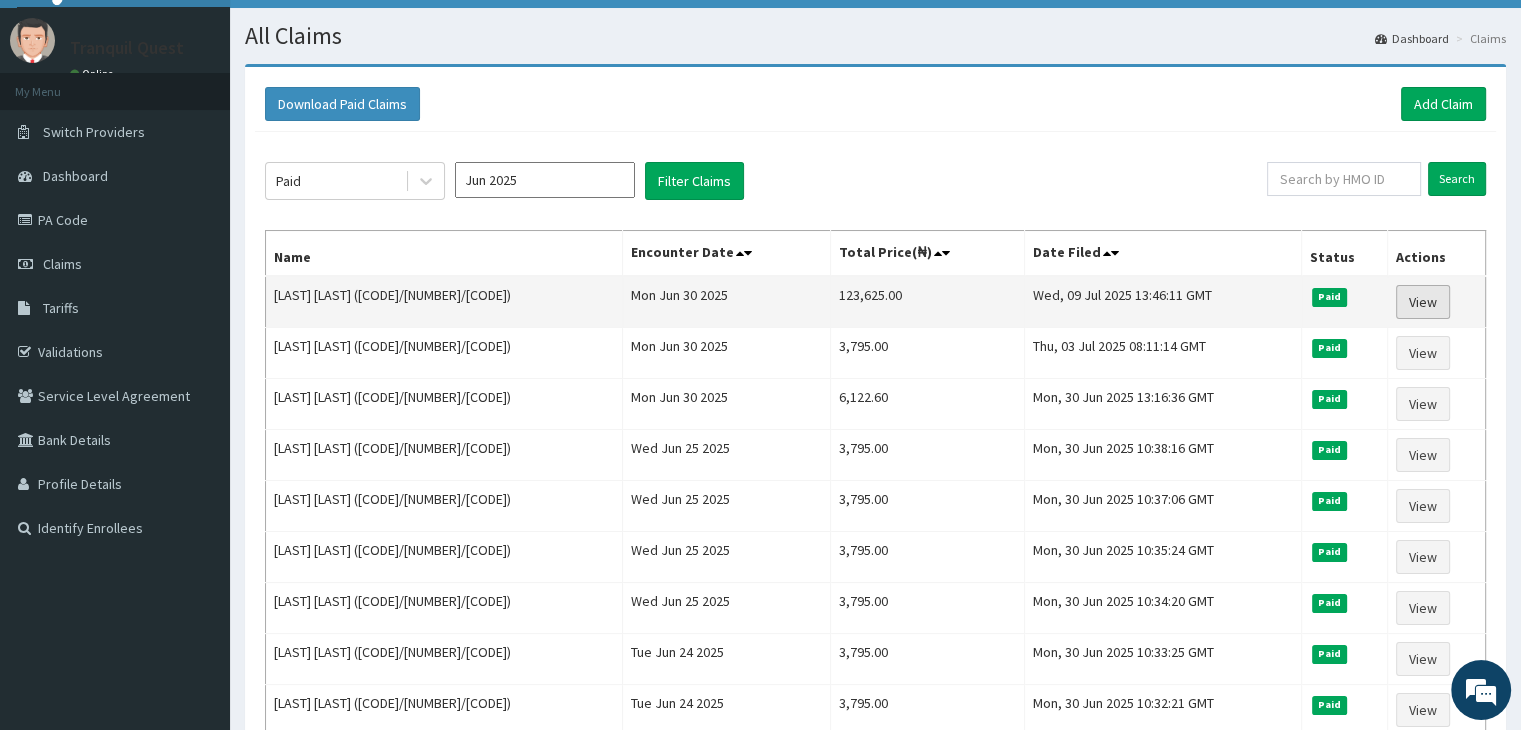 click on "View" at bounding box center (1423, 302) 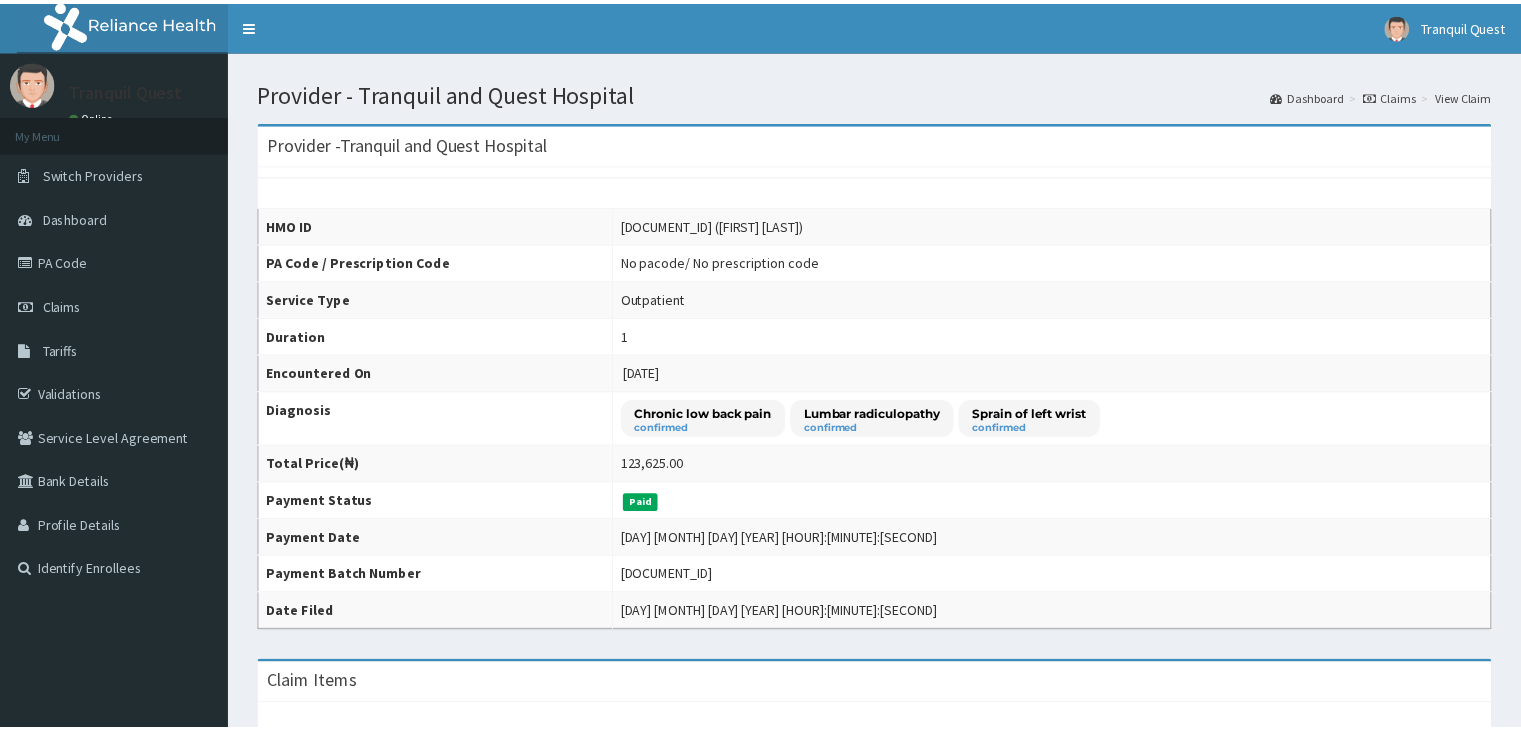 scroll, scrollTop: 0, scrollLeft: 0, axis: both 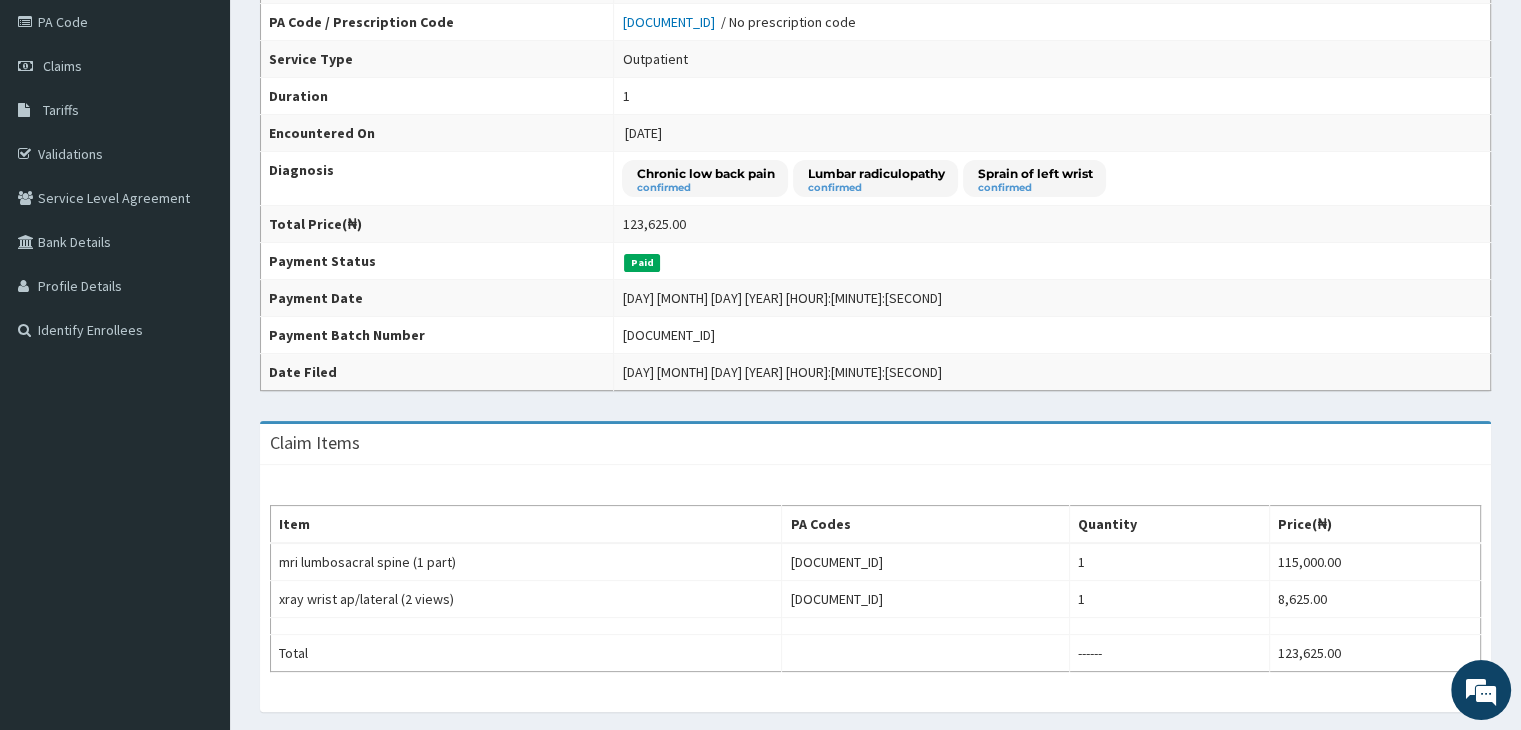 drag, startPoint x: 763, startPoint y: 373, endPoint x: 605, endPoint y: 372, distance: 158.00316 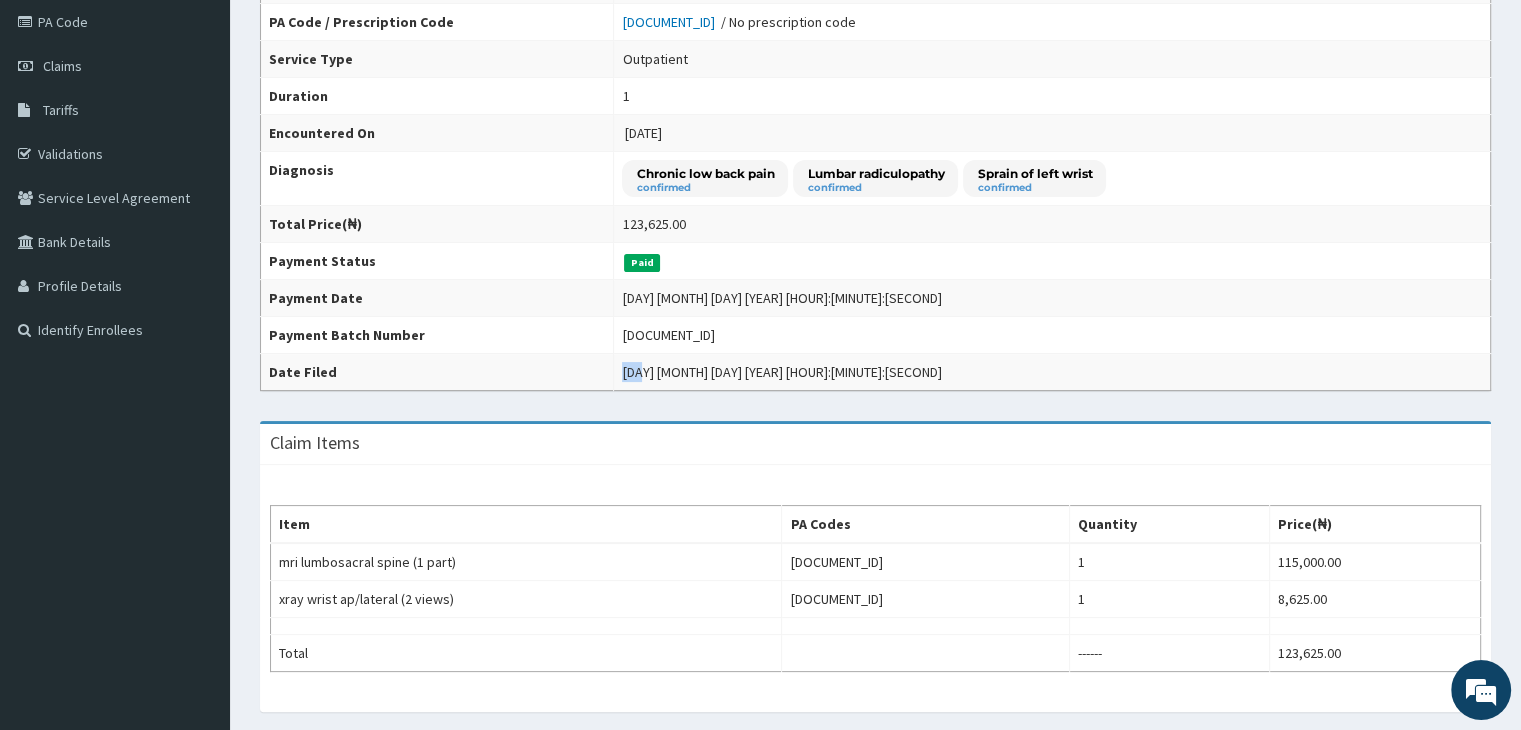 click on "[DAY] [MONTH] [DAY] [YEAR] [HOUR]:[MINUTE]:[SECOND]" at bounding box center (1052, 372) 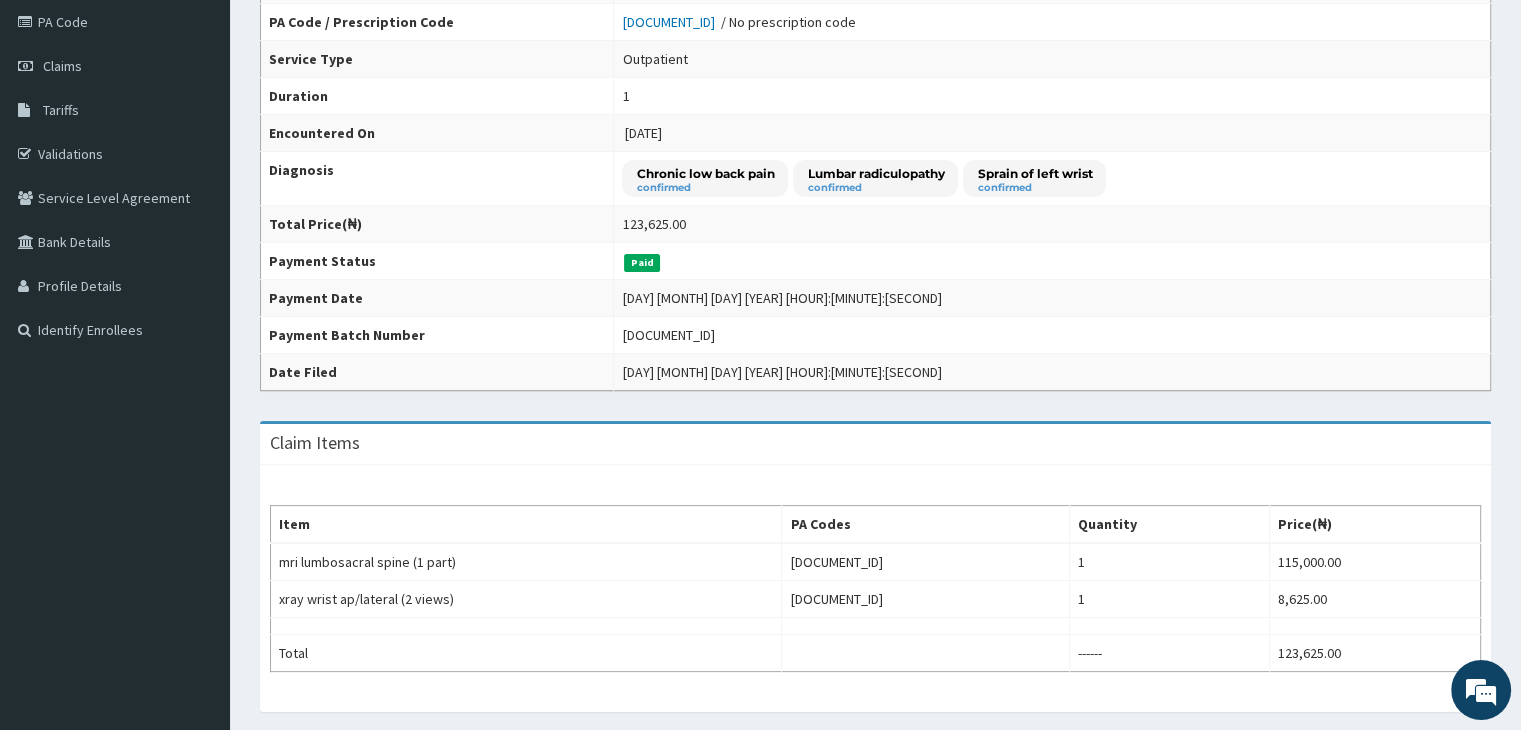 drag, startPoint x: 751, startPoint y: 369, endPoint x: 754, endPoint y: 381, distance: 12.369317 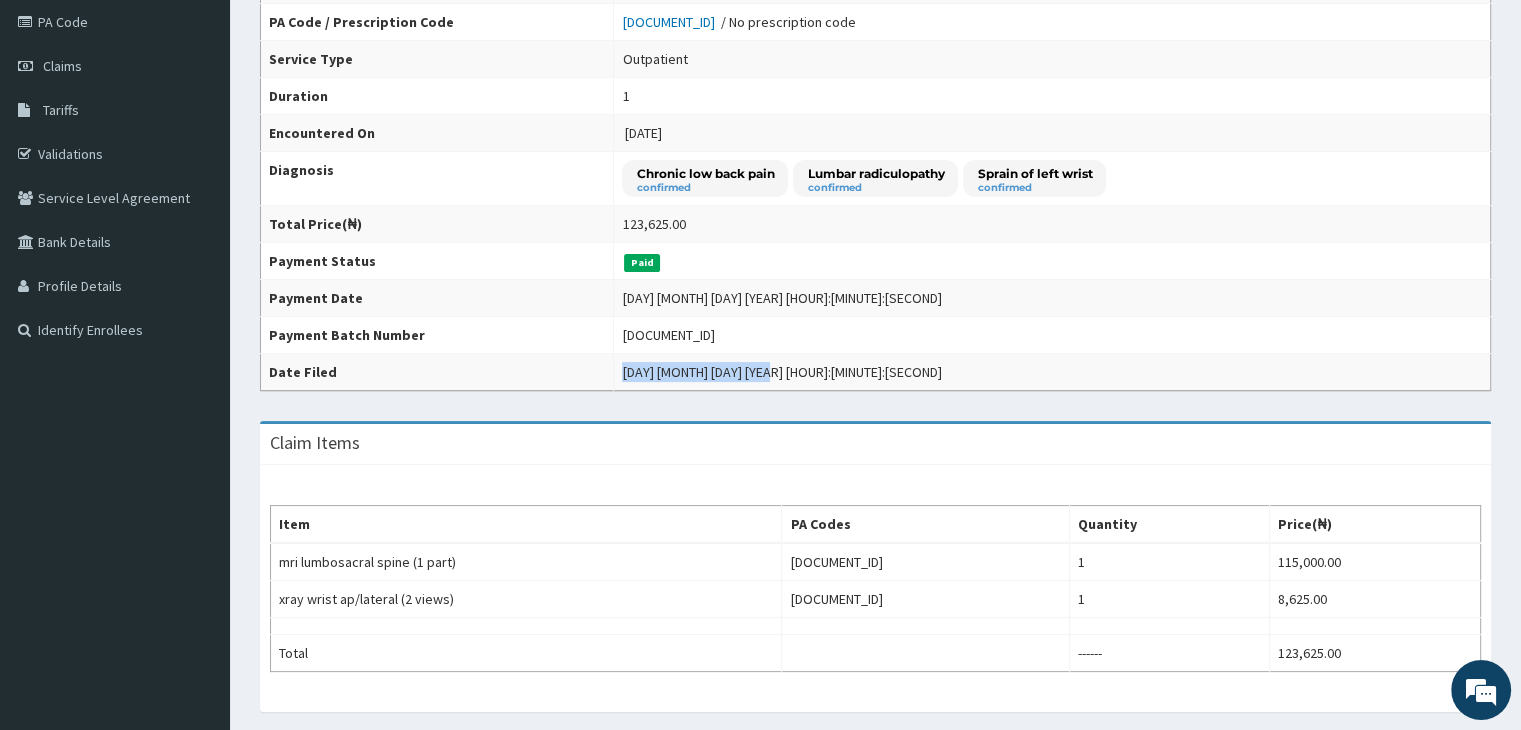 drag, startPoint x: 604, startPoint y: 369, endPoint x: 743, endPoint y: 369, distance: 139 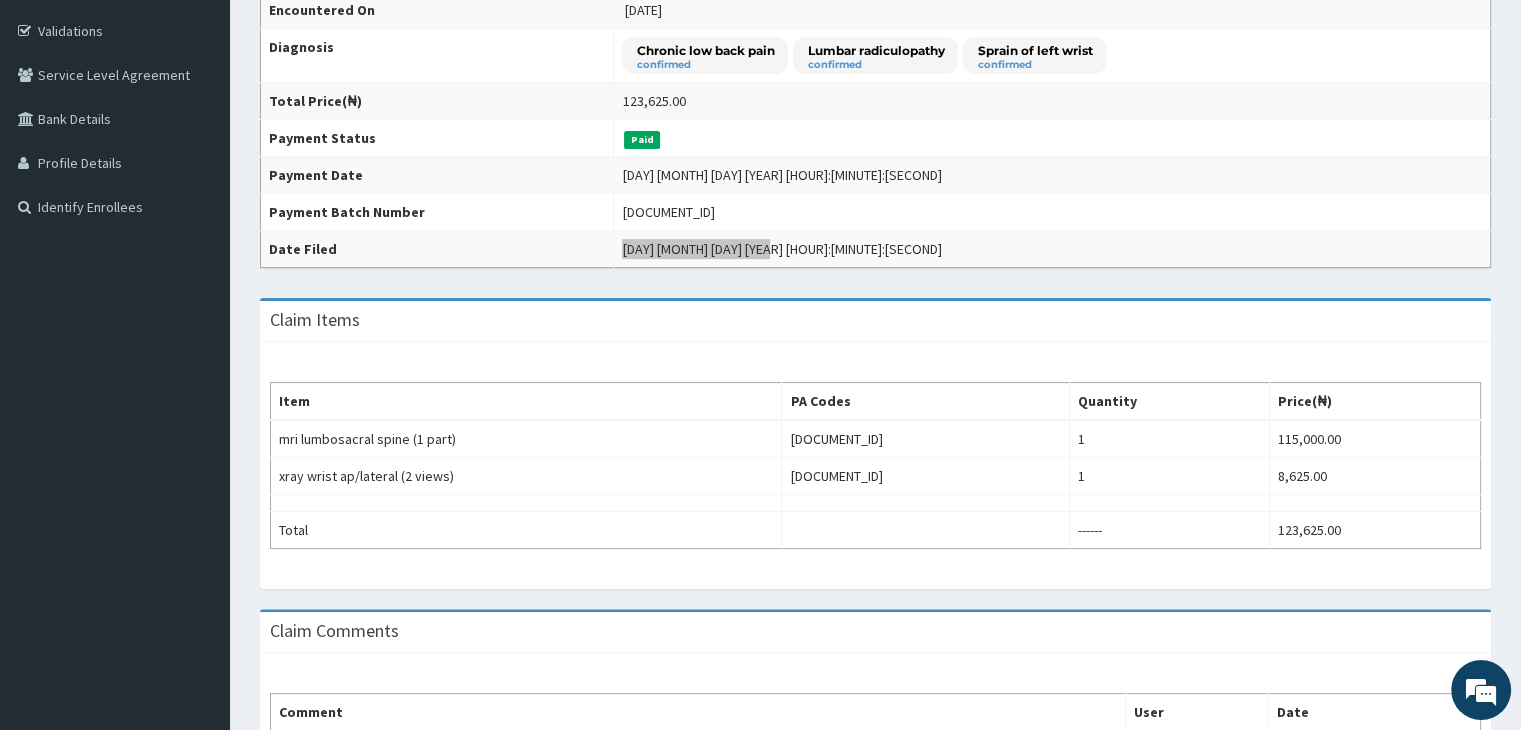 scroll, scrollTop: 368, scrollLeft: 0, axis: vertical 